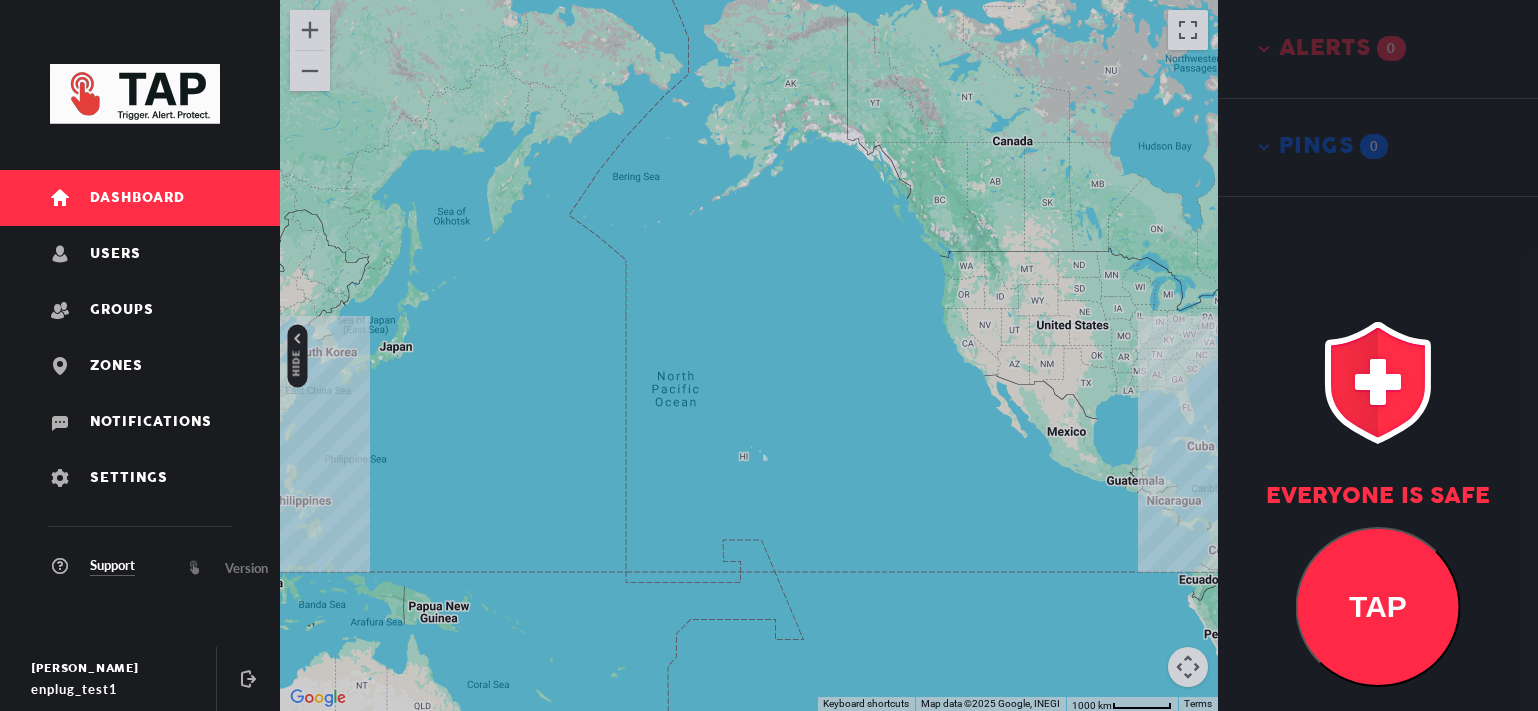 click on "Users" at bounding box center (140, 254) 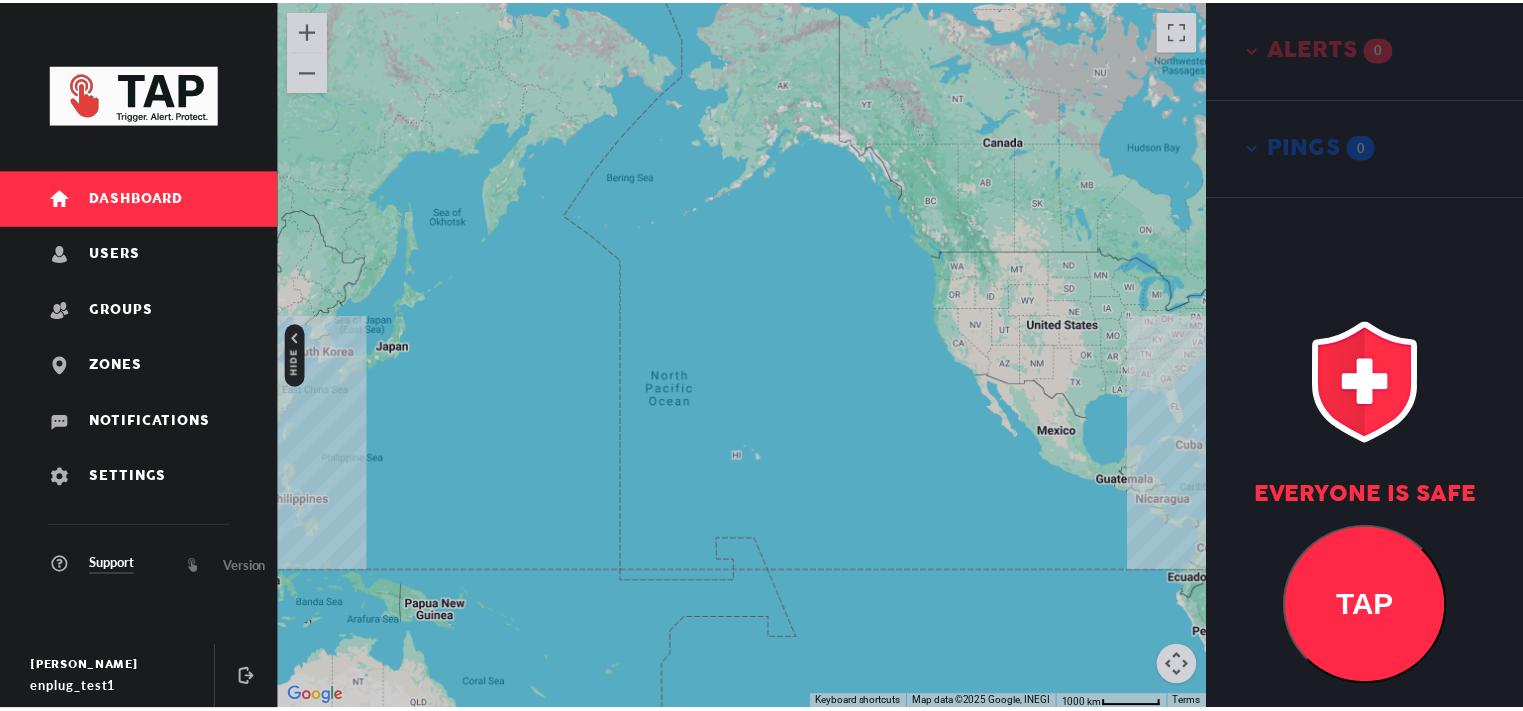 scroll, scrollTop: 0, scrollLeft: 0, axis: both 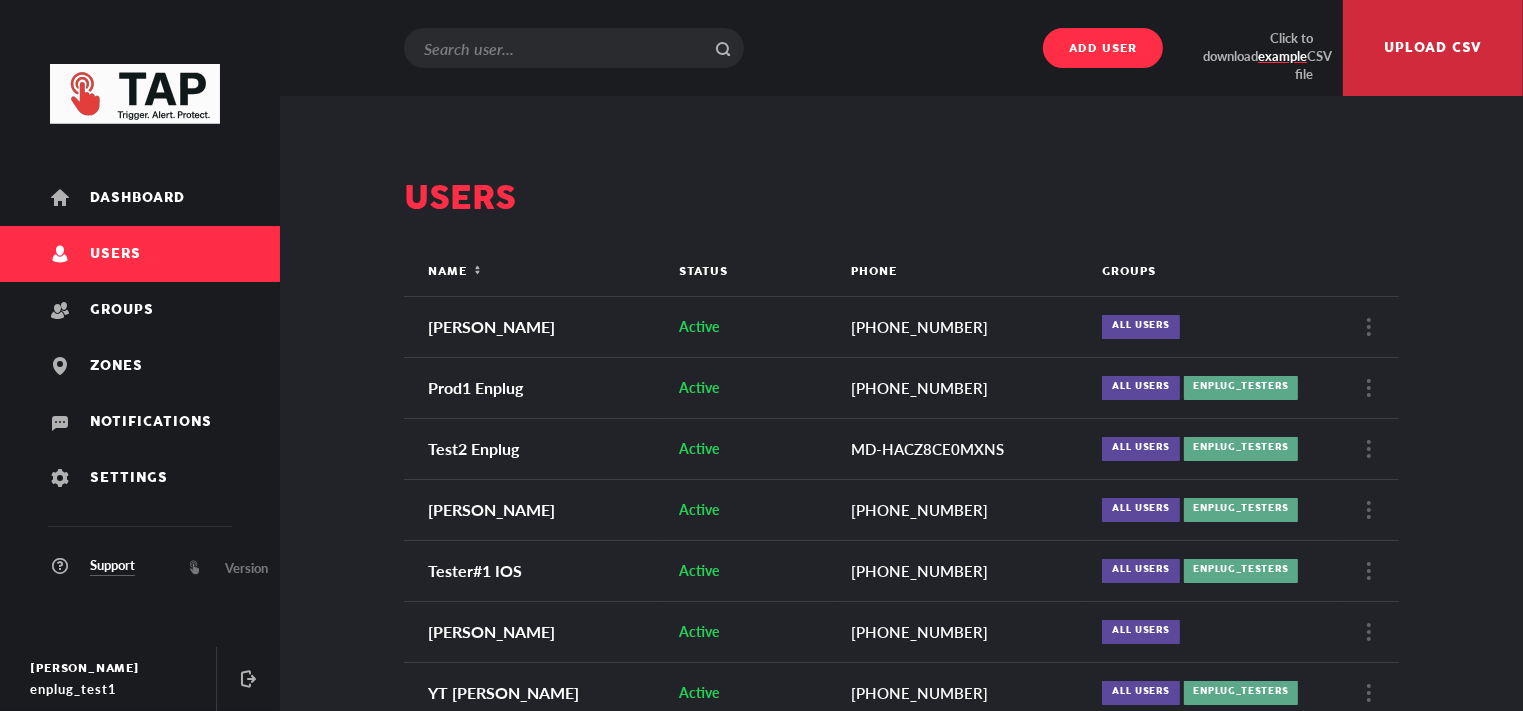 click on "Add user" at bounding box center [1103, 49] 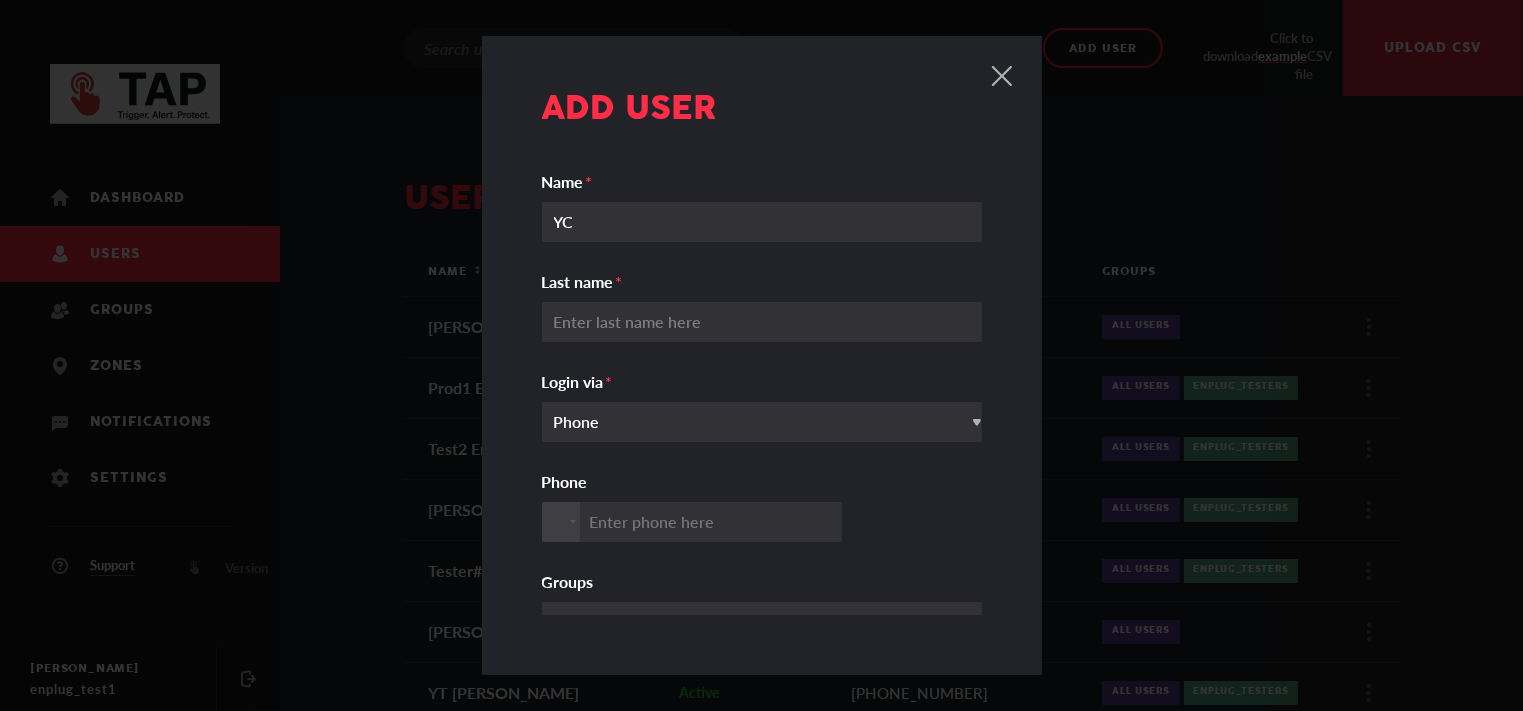 type on "YC" 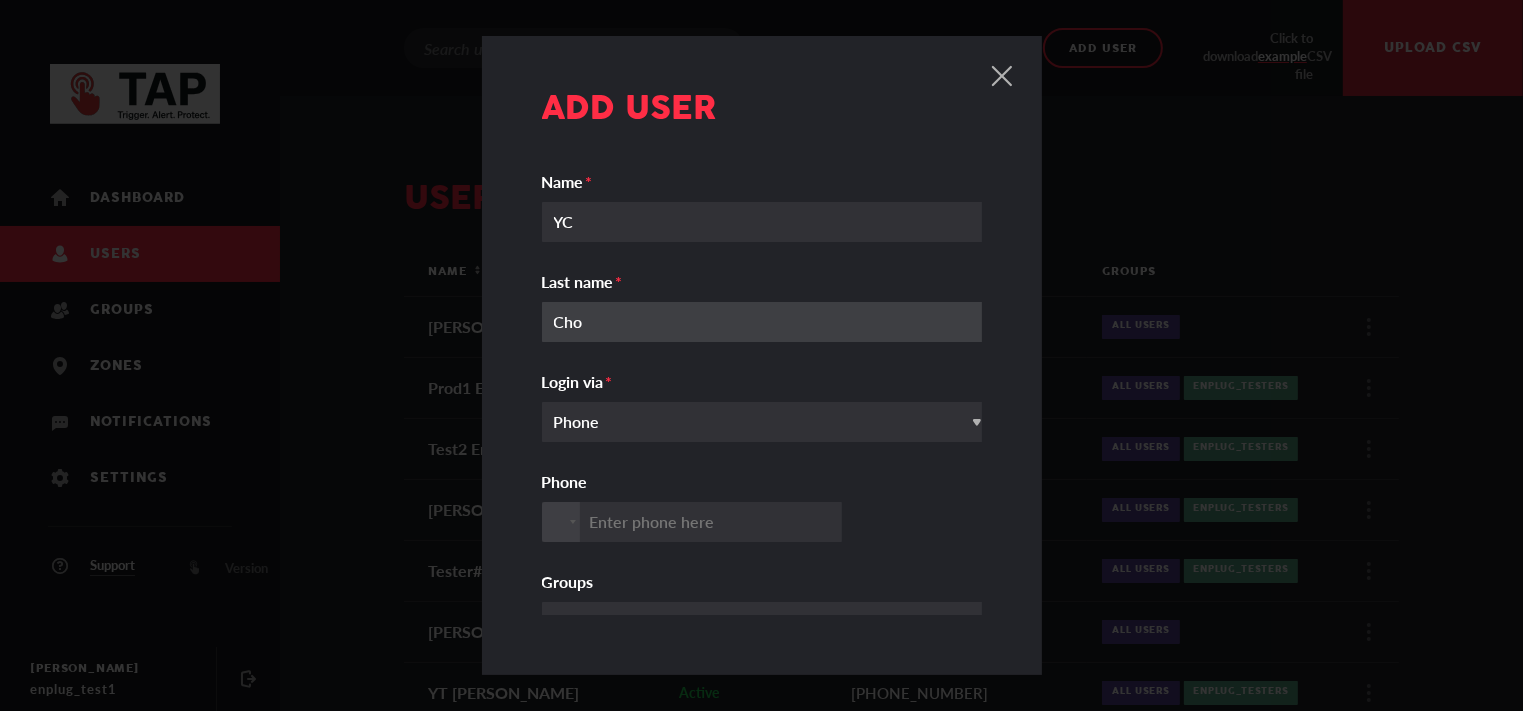 type on "Cho" 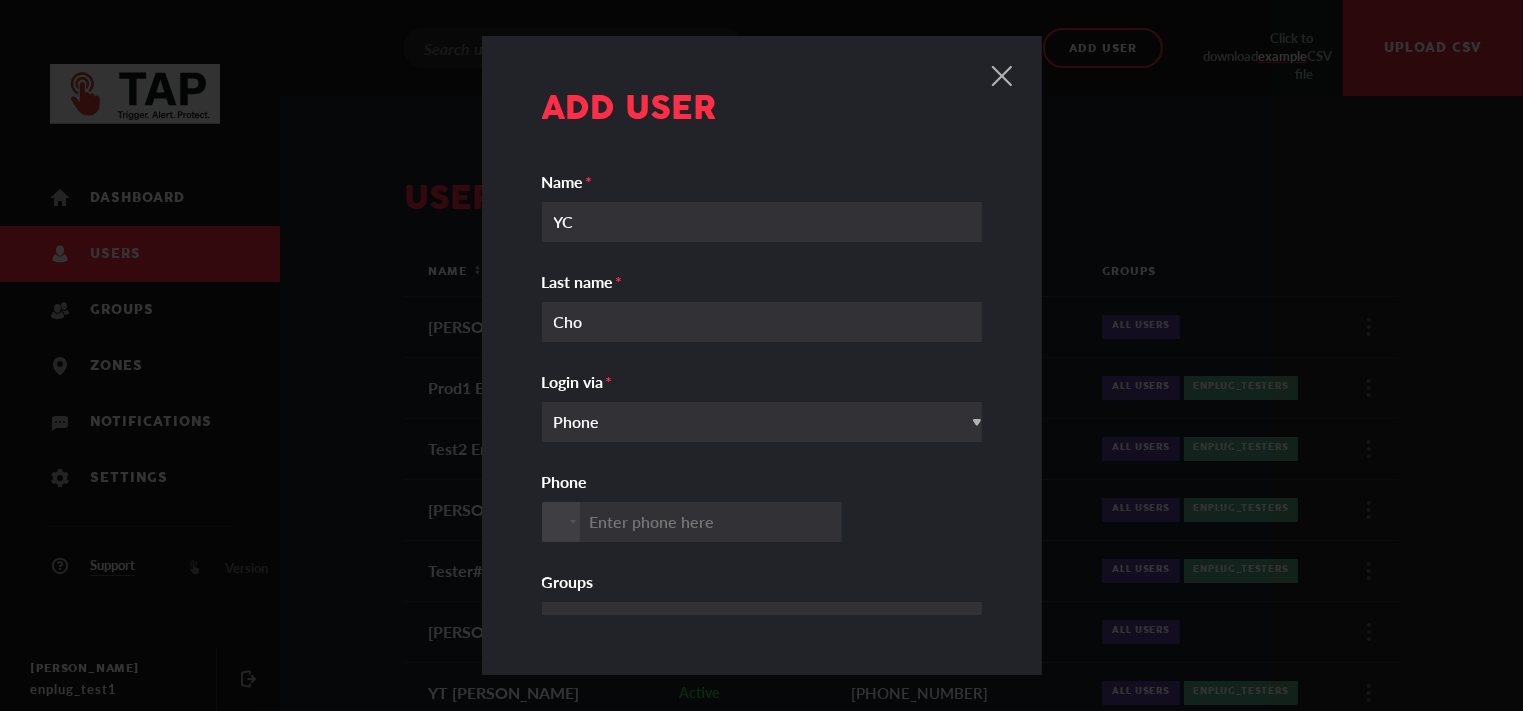 click on "YC Name Cho Last name Phone Login via Phone Enter groups here Groups" at bounding box center [769, 407] 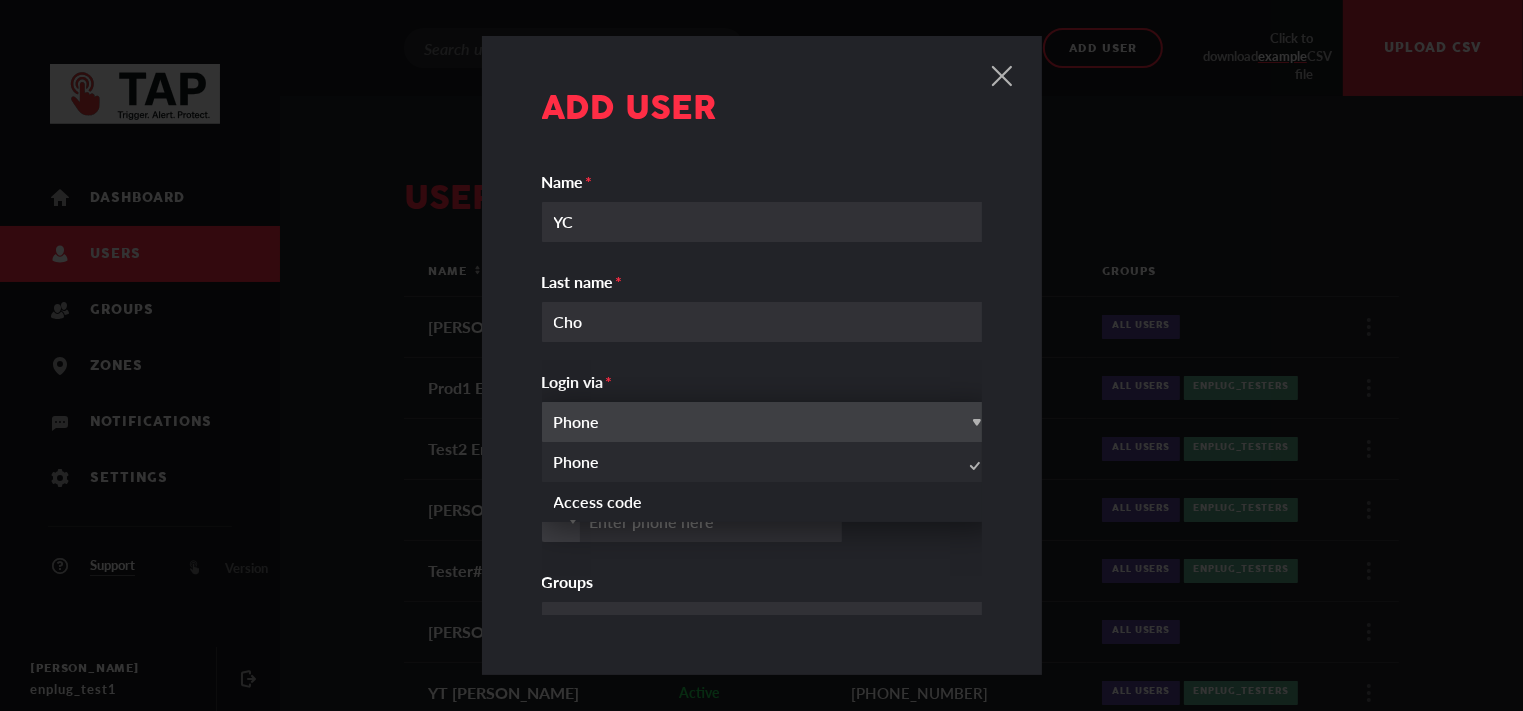 click on "Phone" at bounding box center [769, 462] 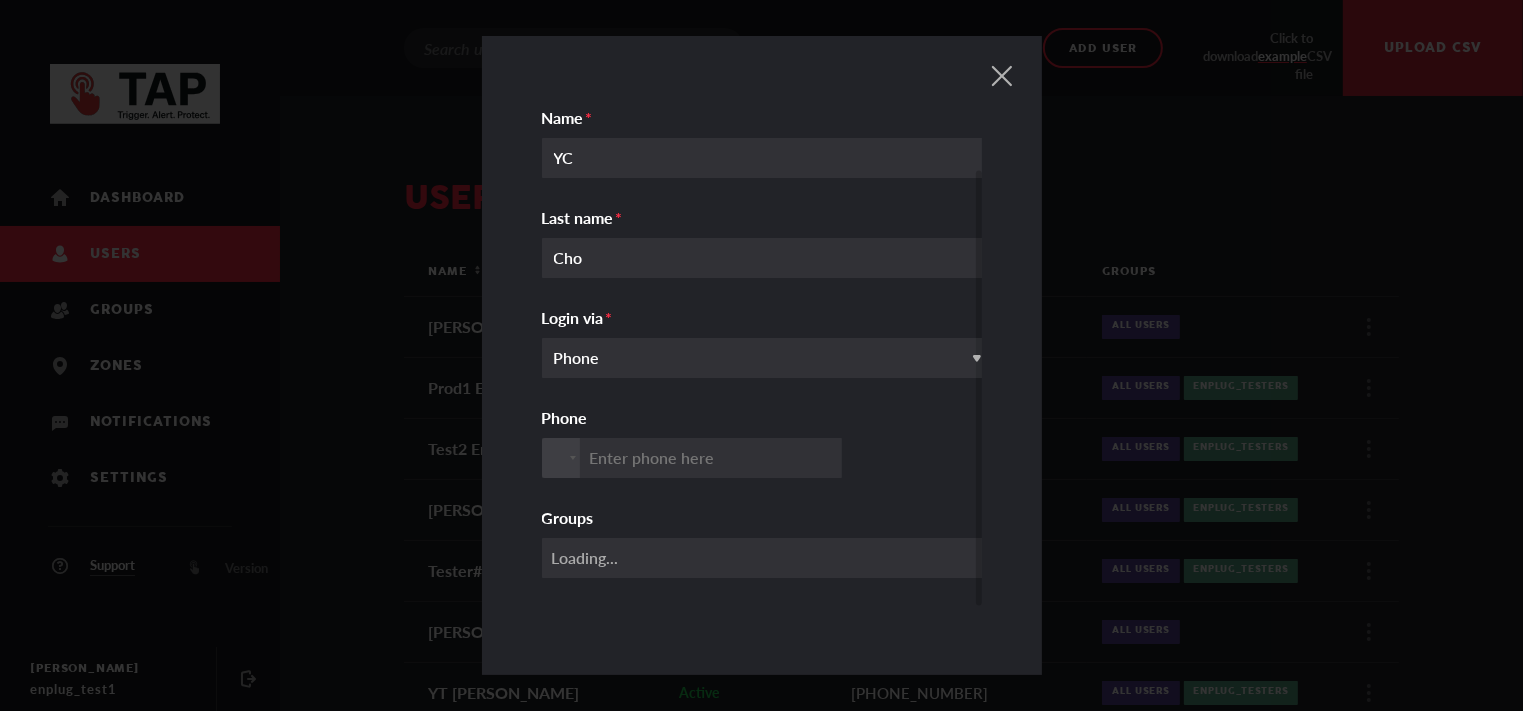 scroll, scrollTop: 116, scrollLeft: 0, axis: vertical 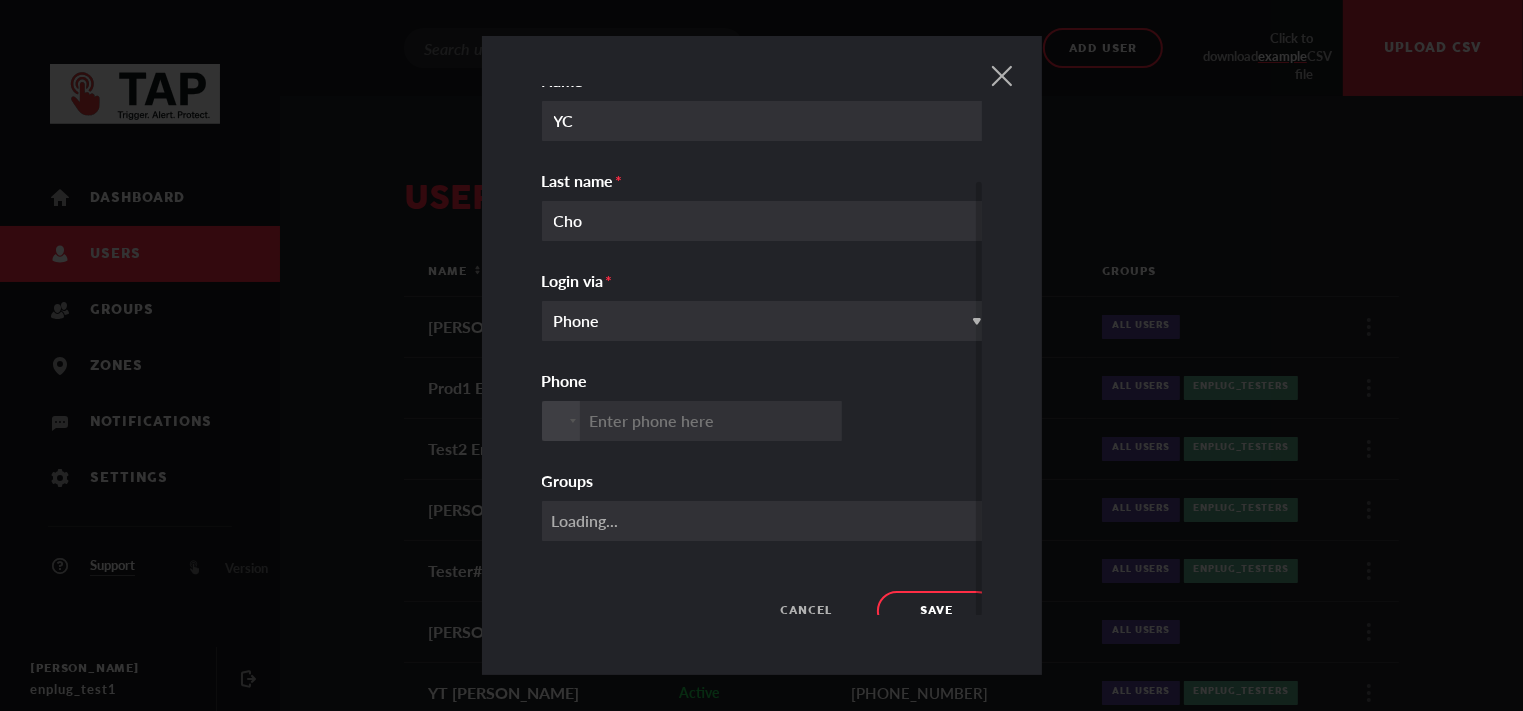 click on "Phone" at bounding box center (692, 421) 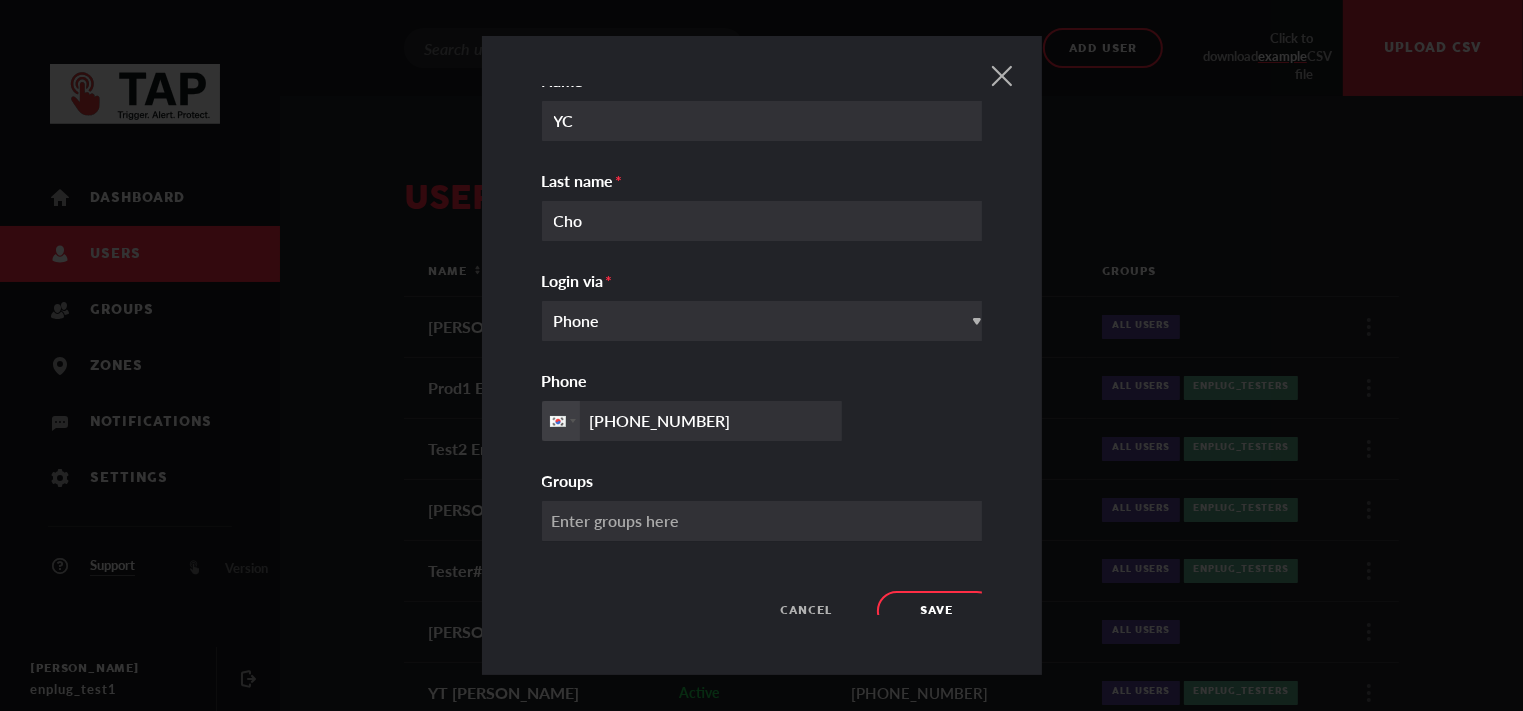 type on "+821072993867" 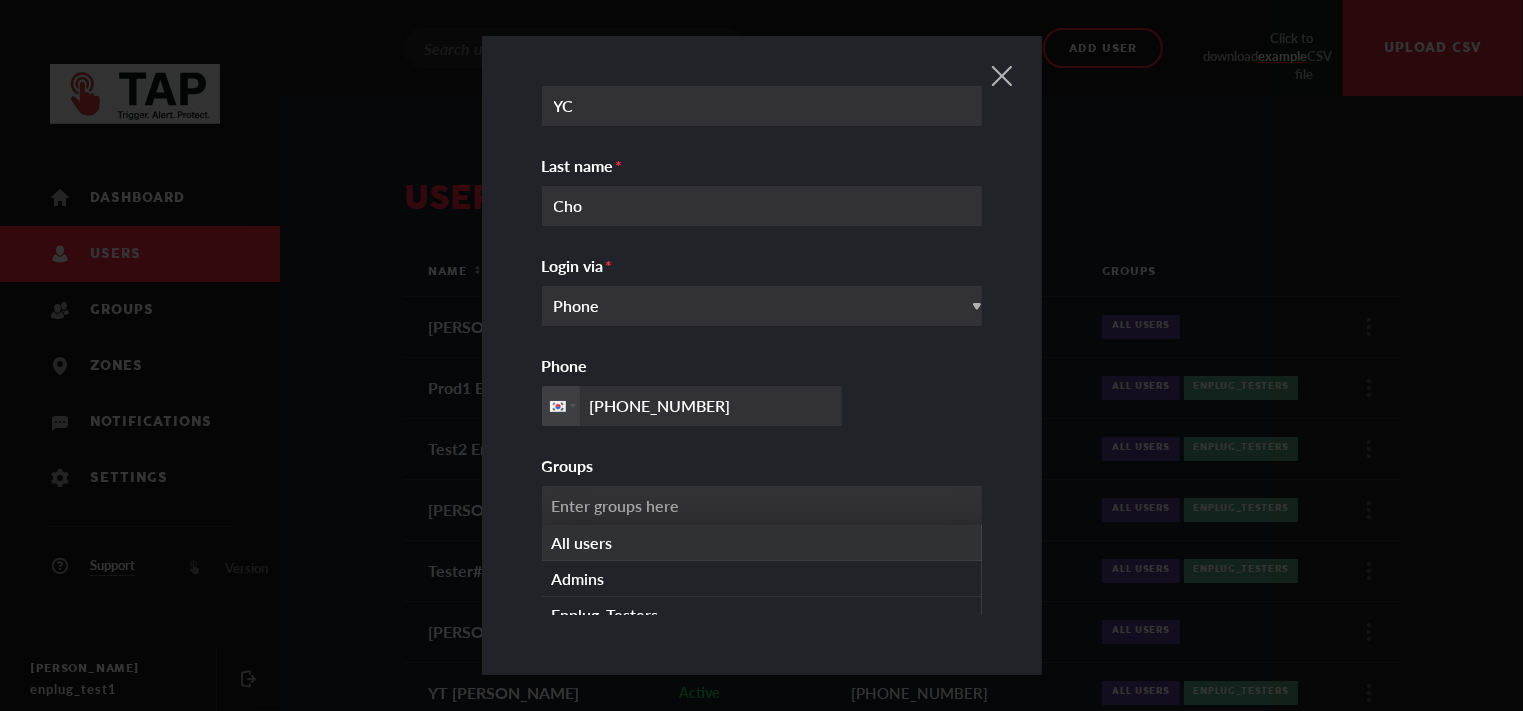 click on "Enter groups here" at bounding box center [769, 506] 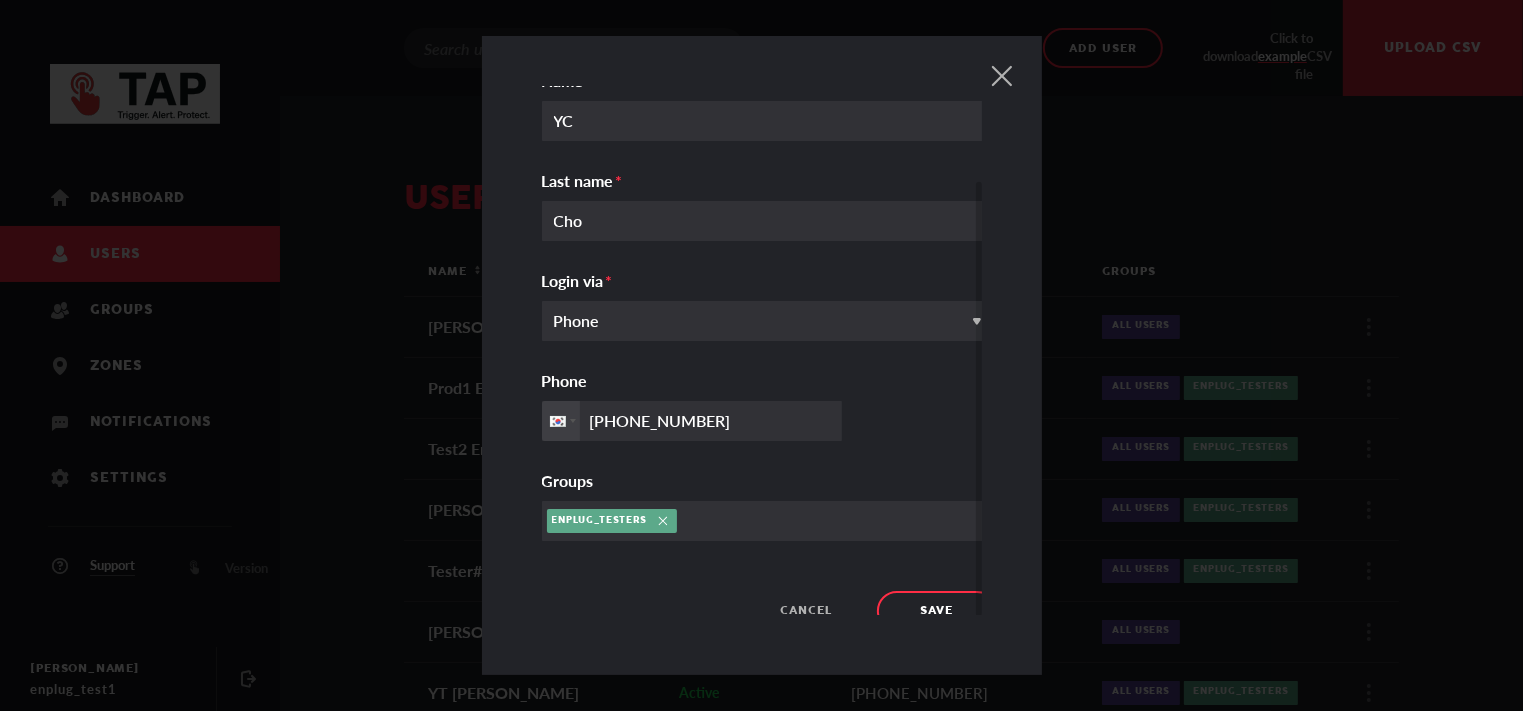 click on "YC Name Cho Last name Phone Login via +821072993867 Phone Enplug_Testers Press backspace to remove Enplug_Testers Groups" at bounding box center [769, 306] 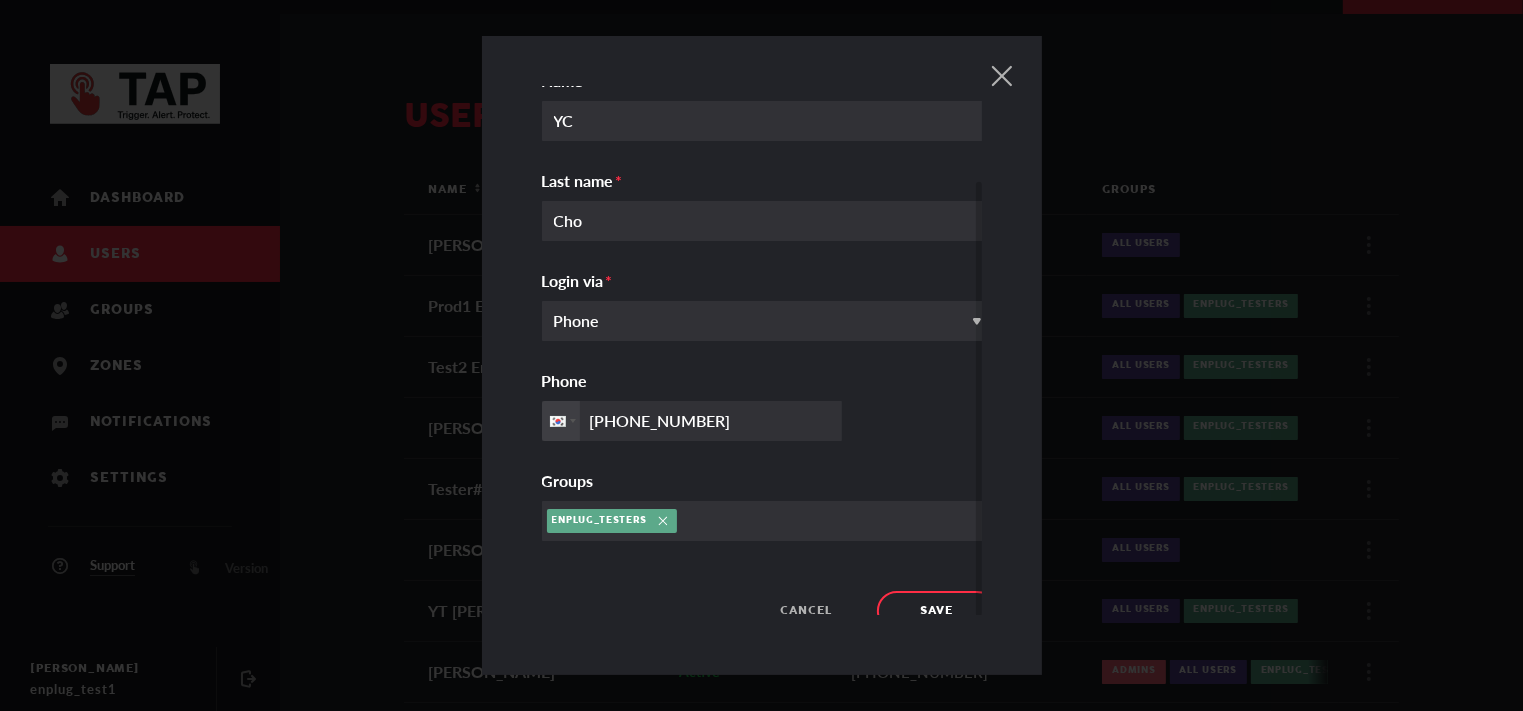 scroll, scrollTop: 200, scrollLeft: 0, axis: vertical 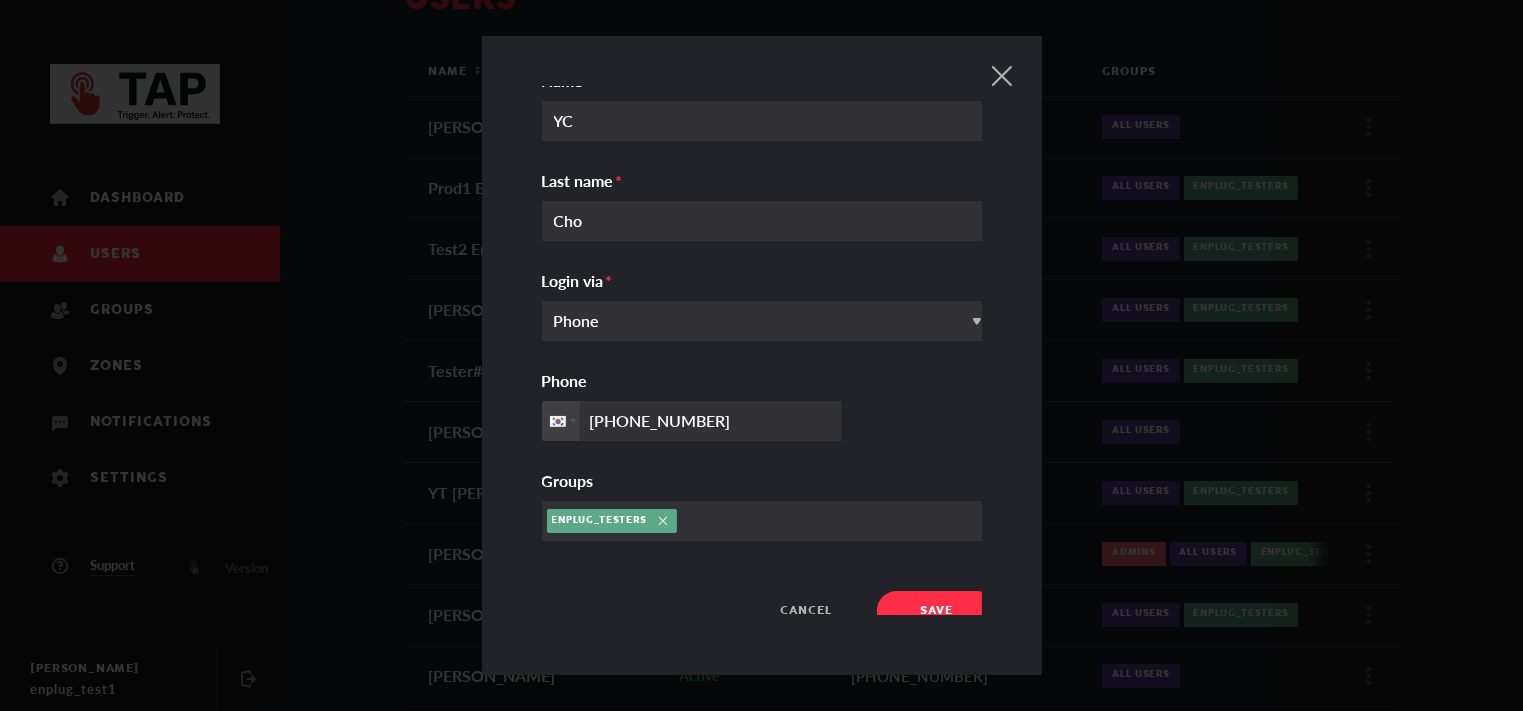 click on "Save" at bounding box center (937, 611) 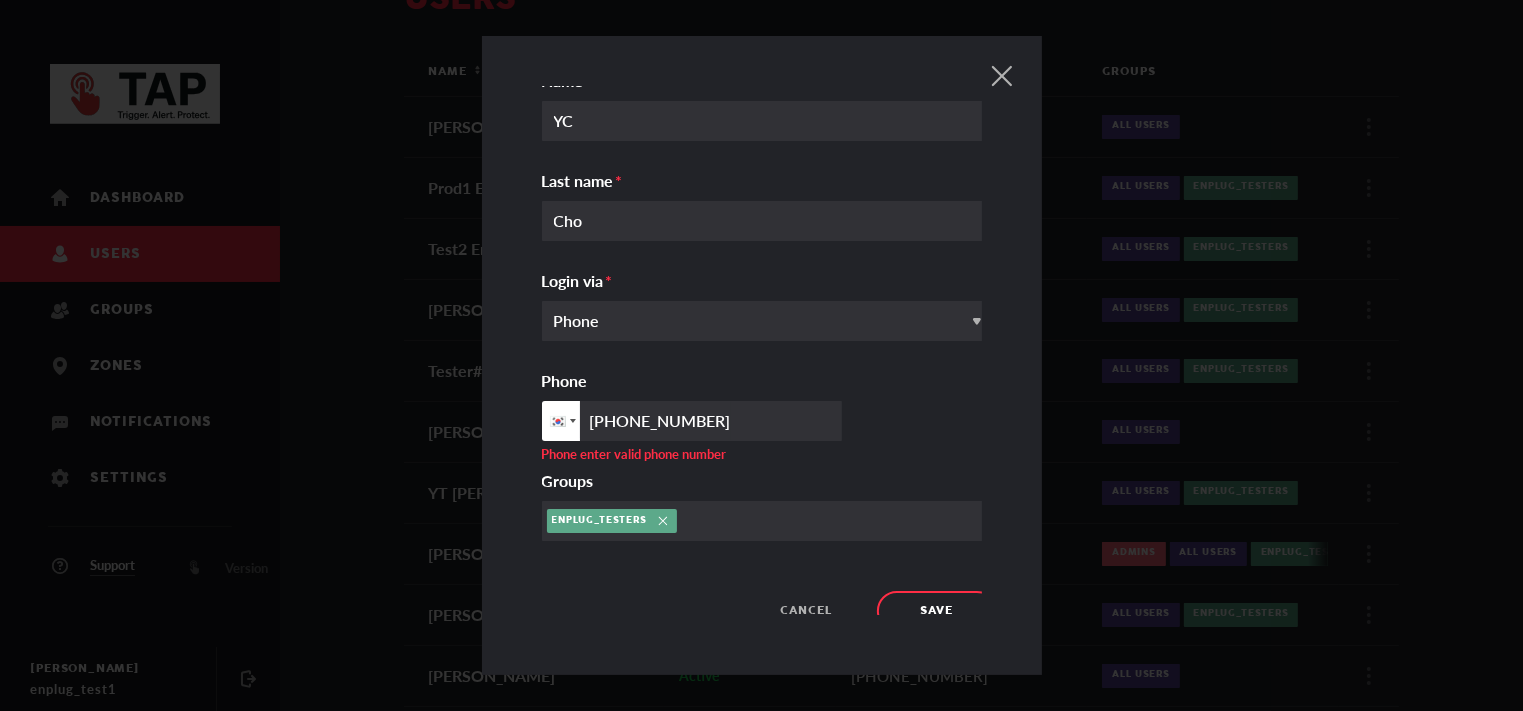 drag, startPoint x: 774, startPoint y: 409, endPoint x: 565, endPoint y: 405, distance: 209.03827 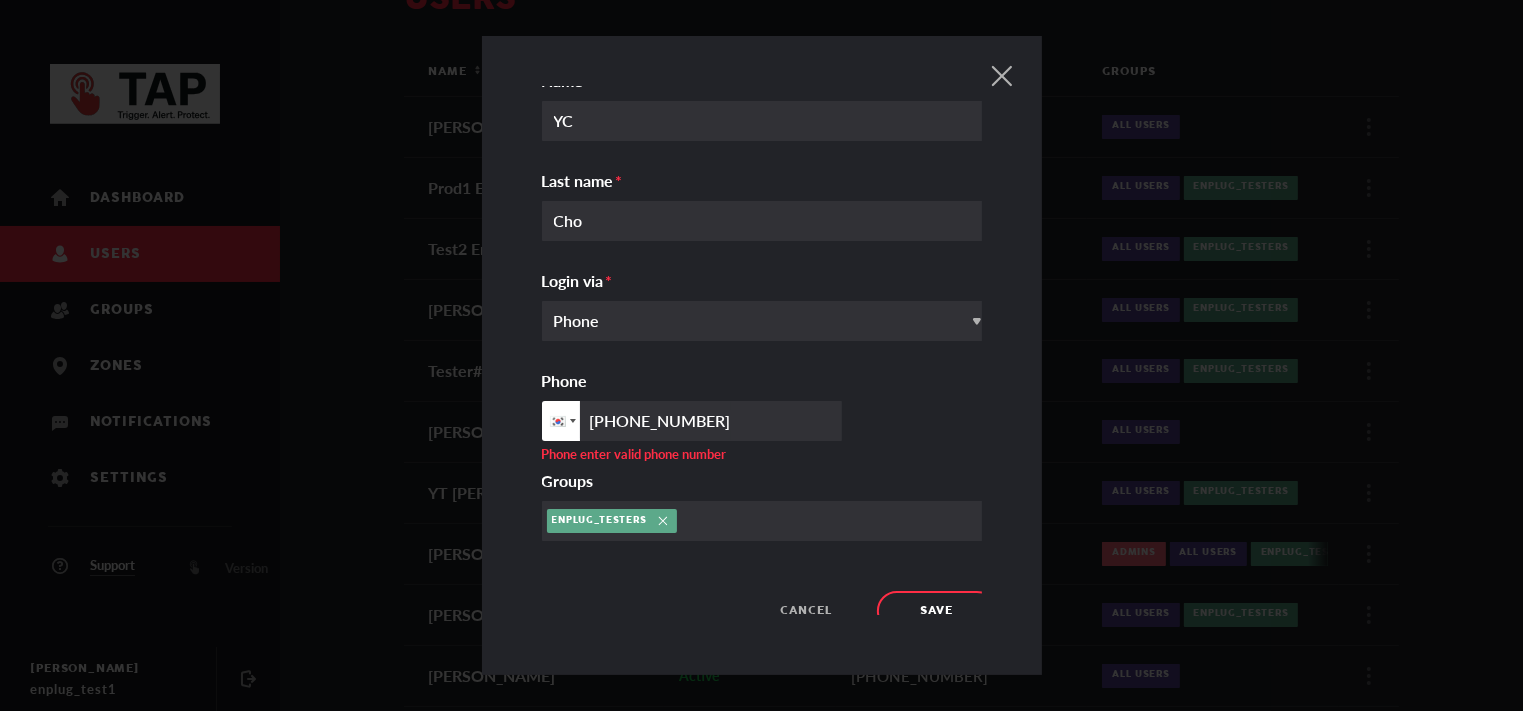 click on "+821072993867" at bounding box center [769, 421] 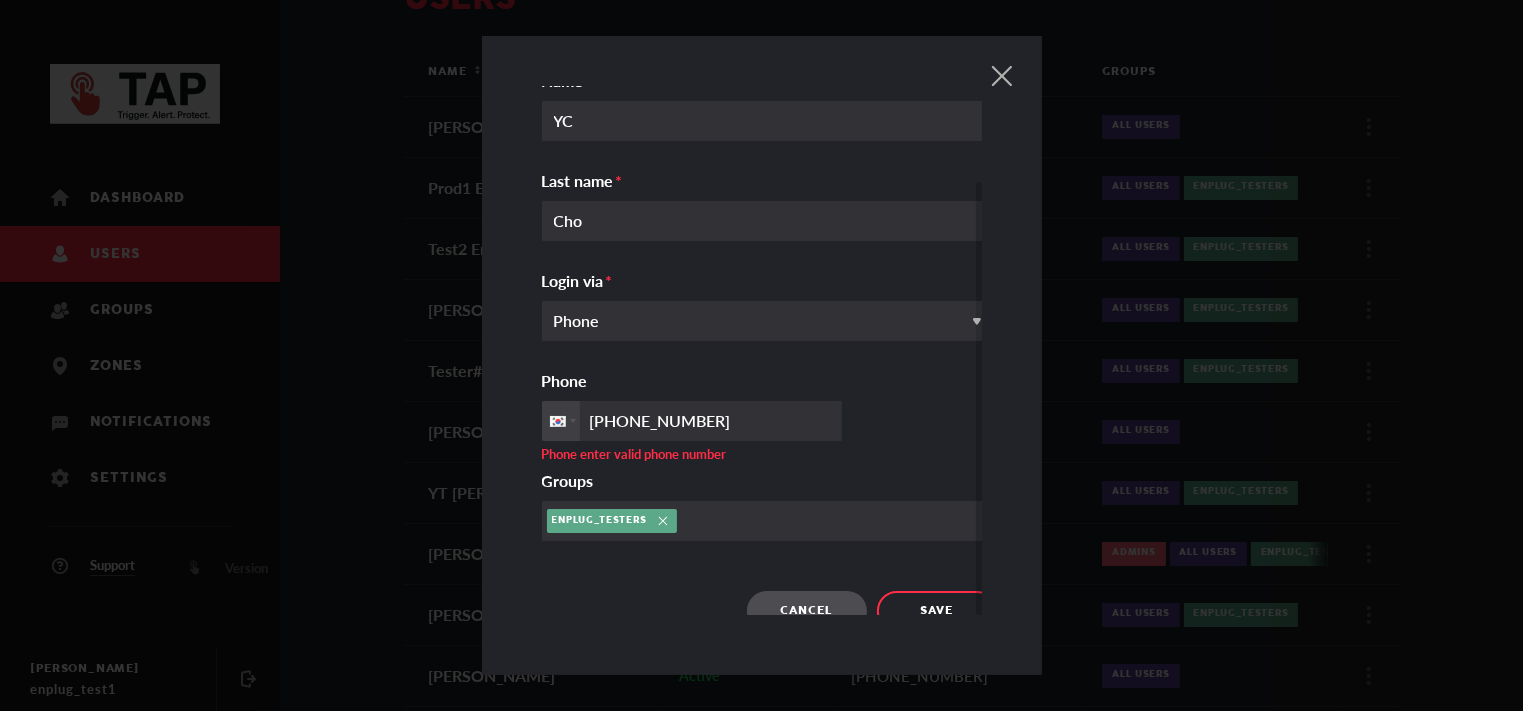 click on "Cancel" at bounding box center [807, 611] 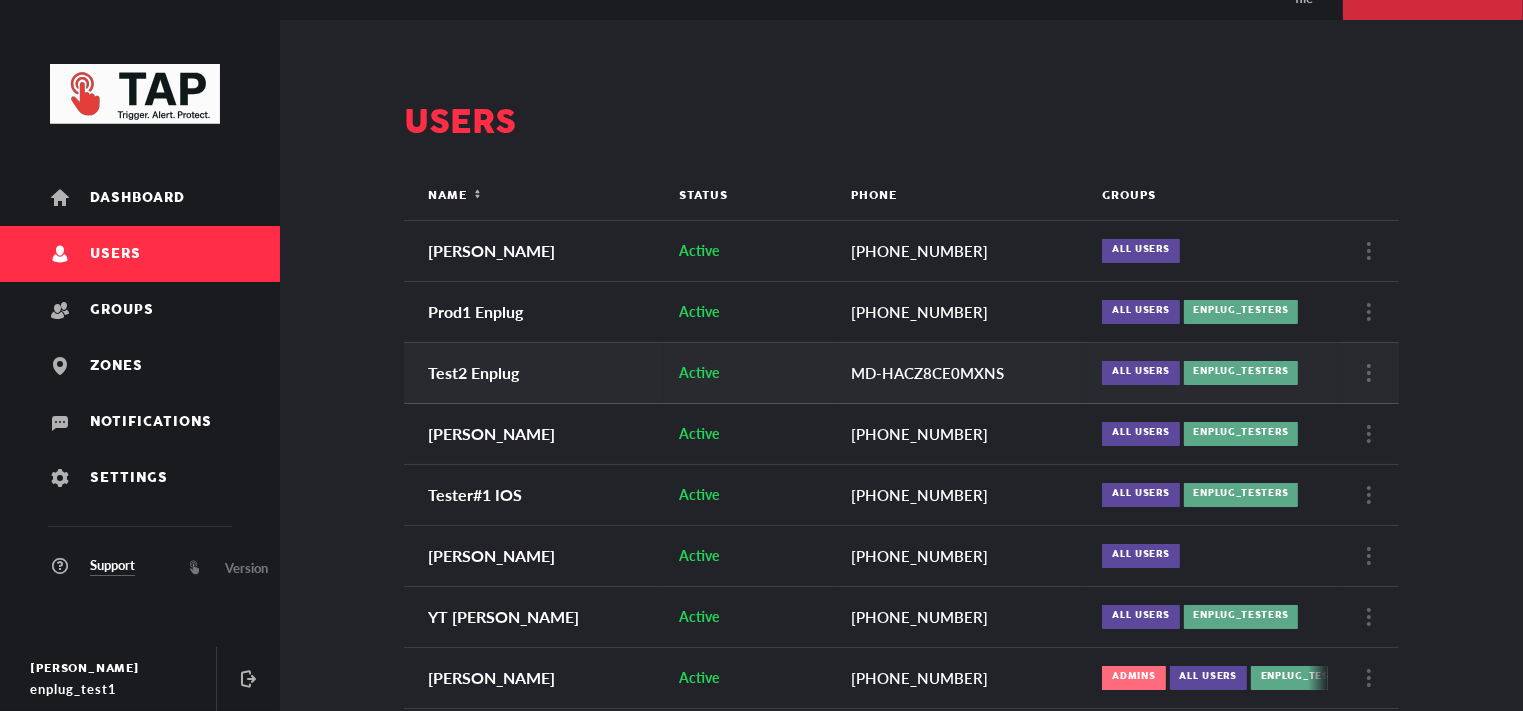 scroll, scrollTop: 0, scrollLeft: 0, axis: both 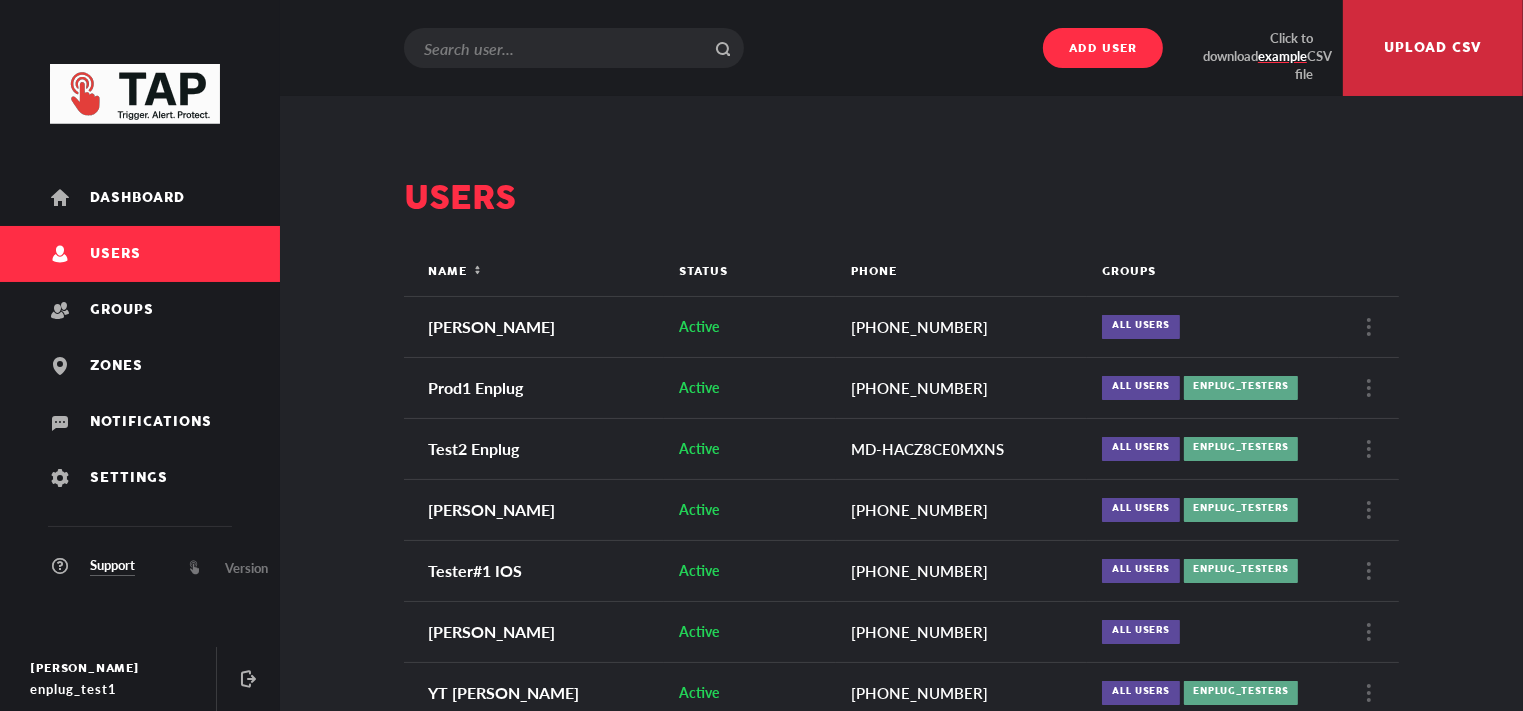 click on "Add user" at bounding box center (1103, 49) 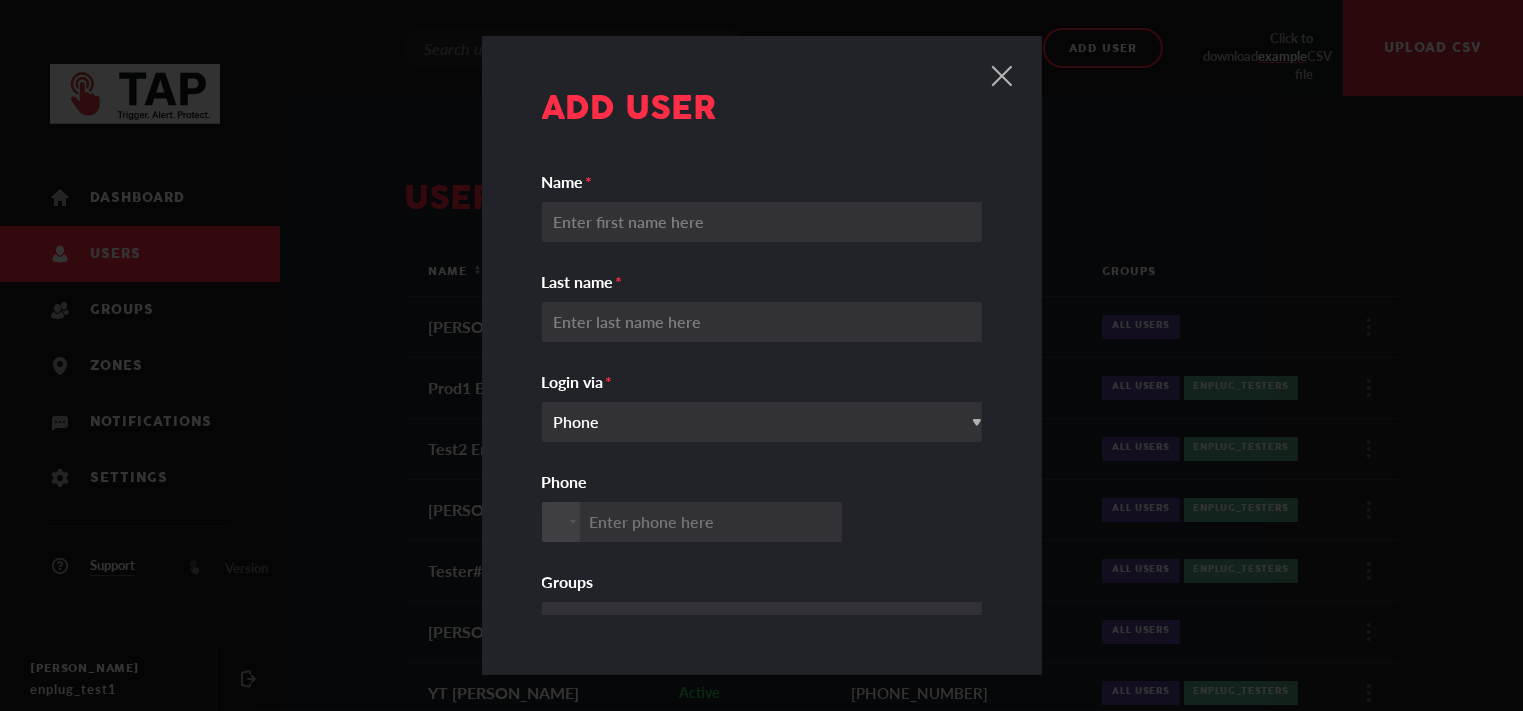 click on "Name Last name Phone Login via Phone Loading... Groups" at bounding box center (769, 407) 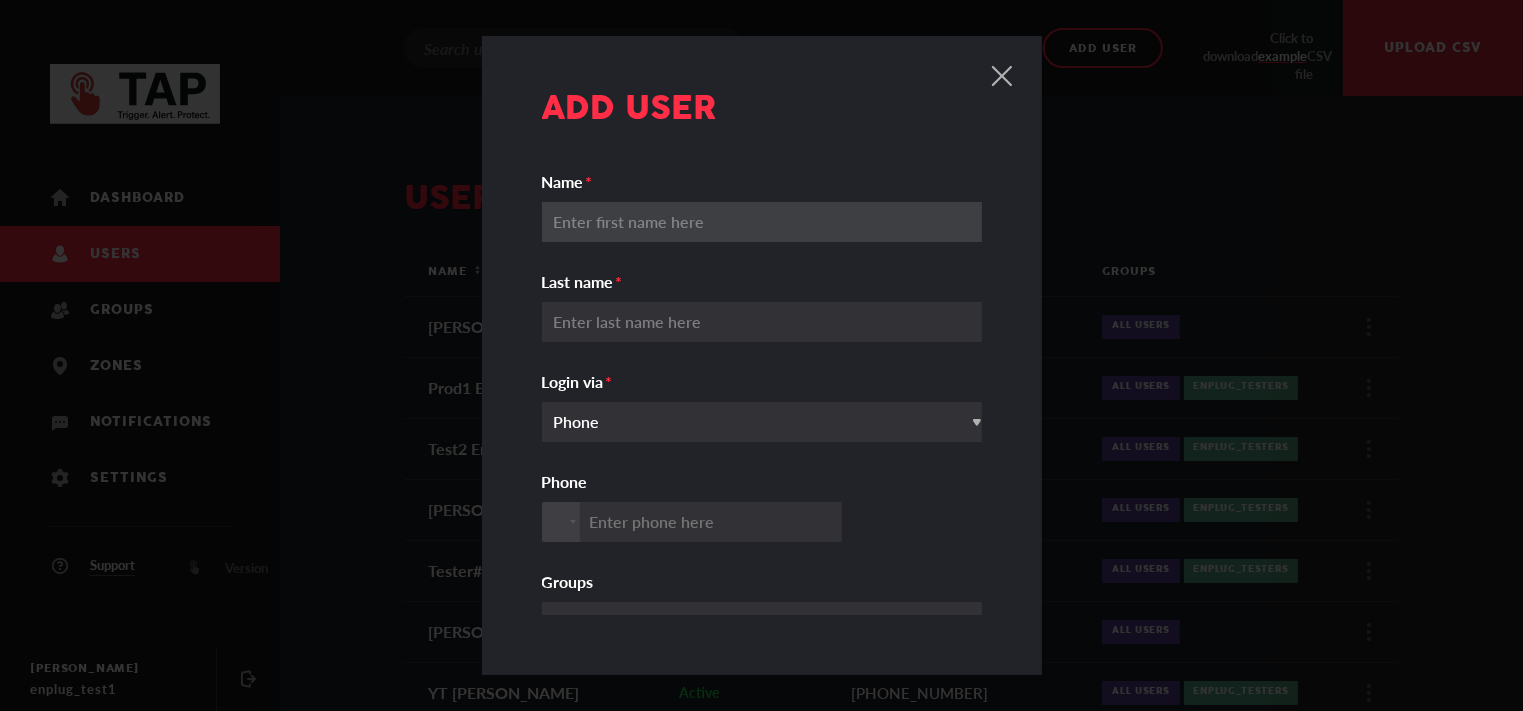 click on "Name" at bounding box center [769, 222] 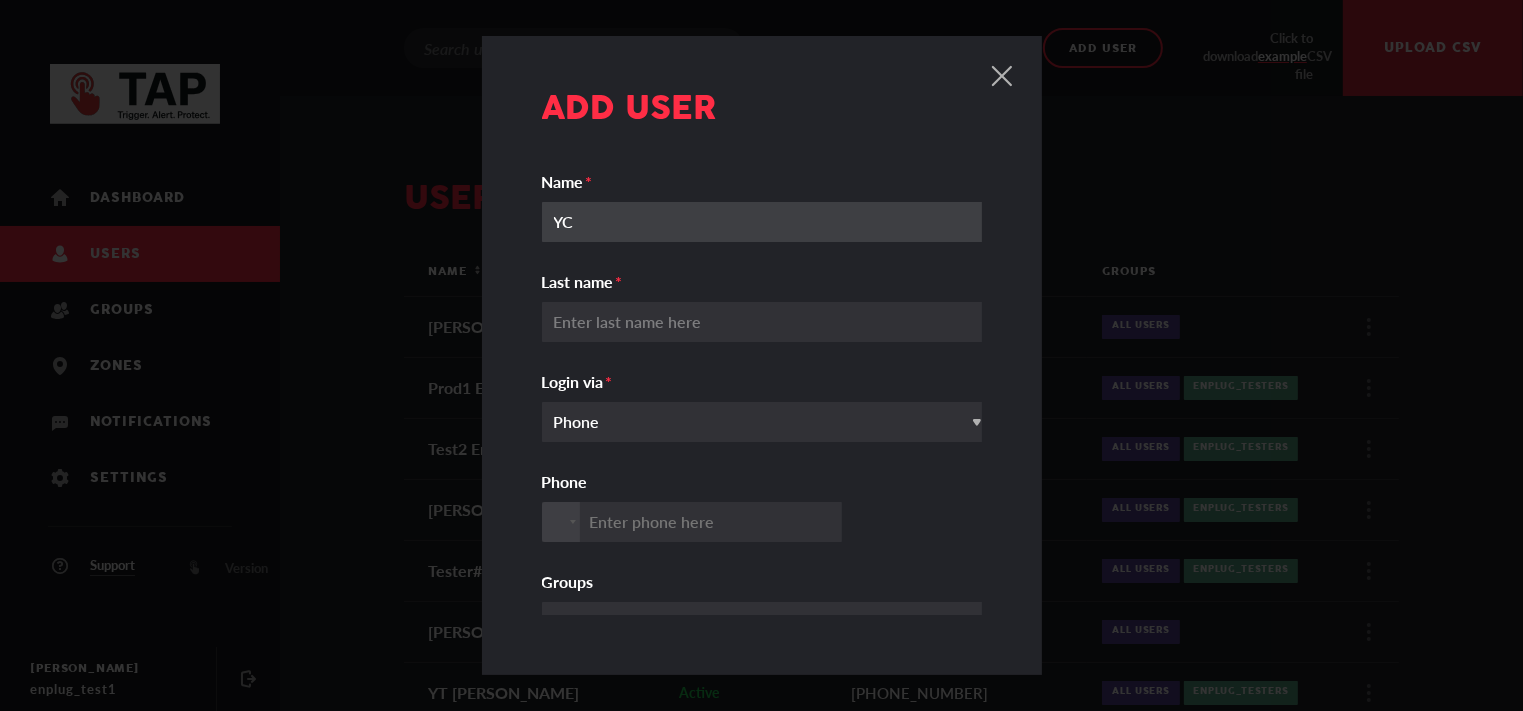 type on "YC" 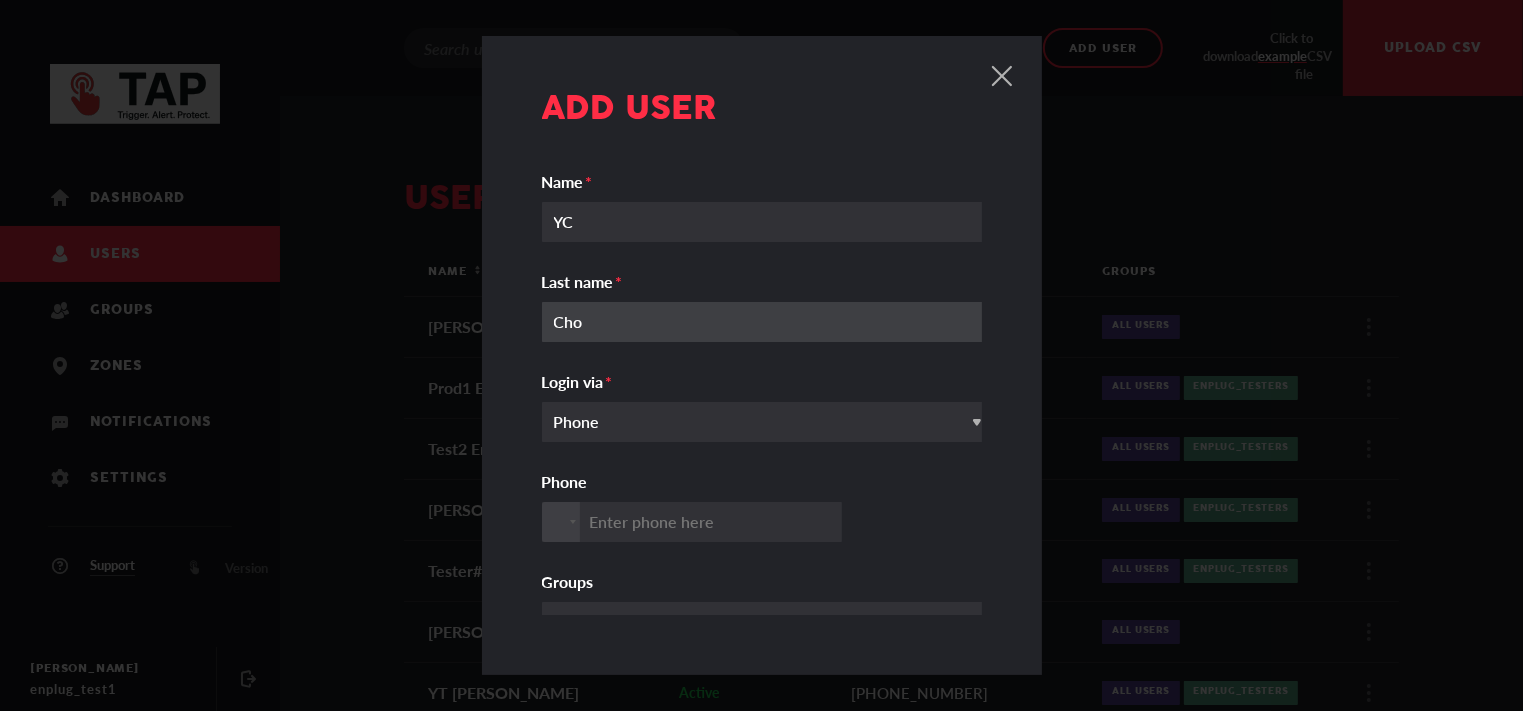 type on "Cho" 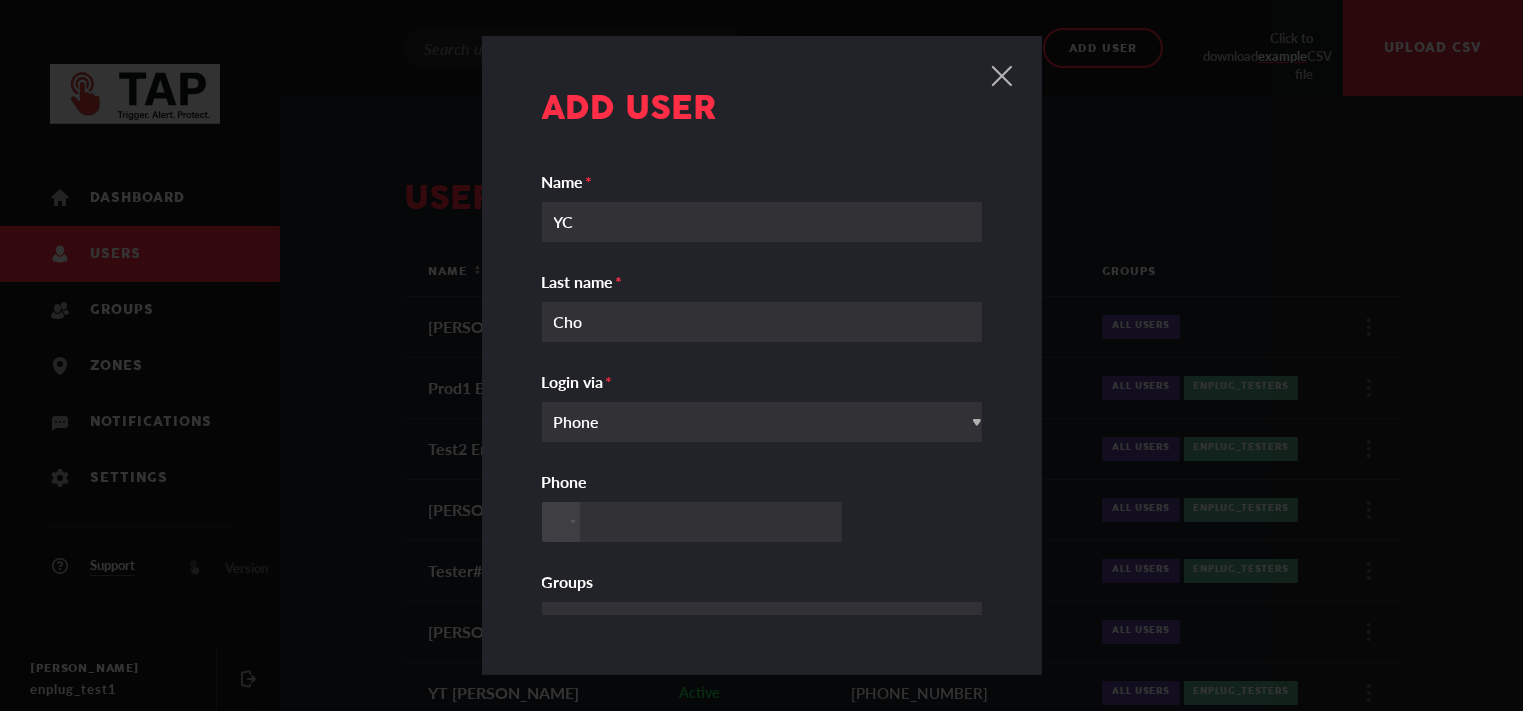 click on "Phone" at bounding box center (692, 522) 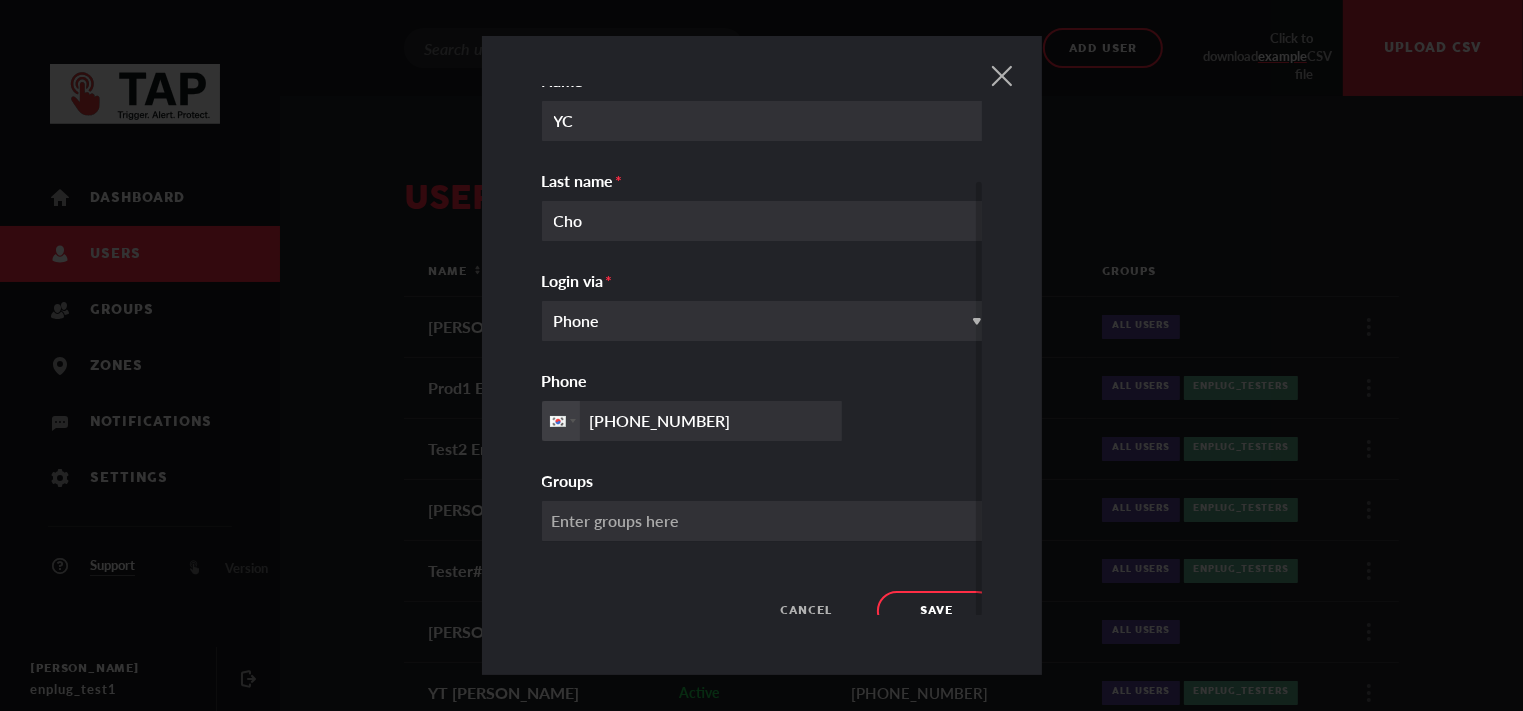 type on "+821072993867" 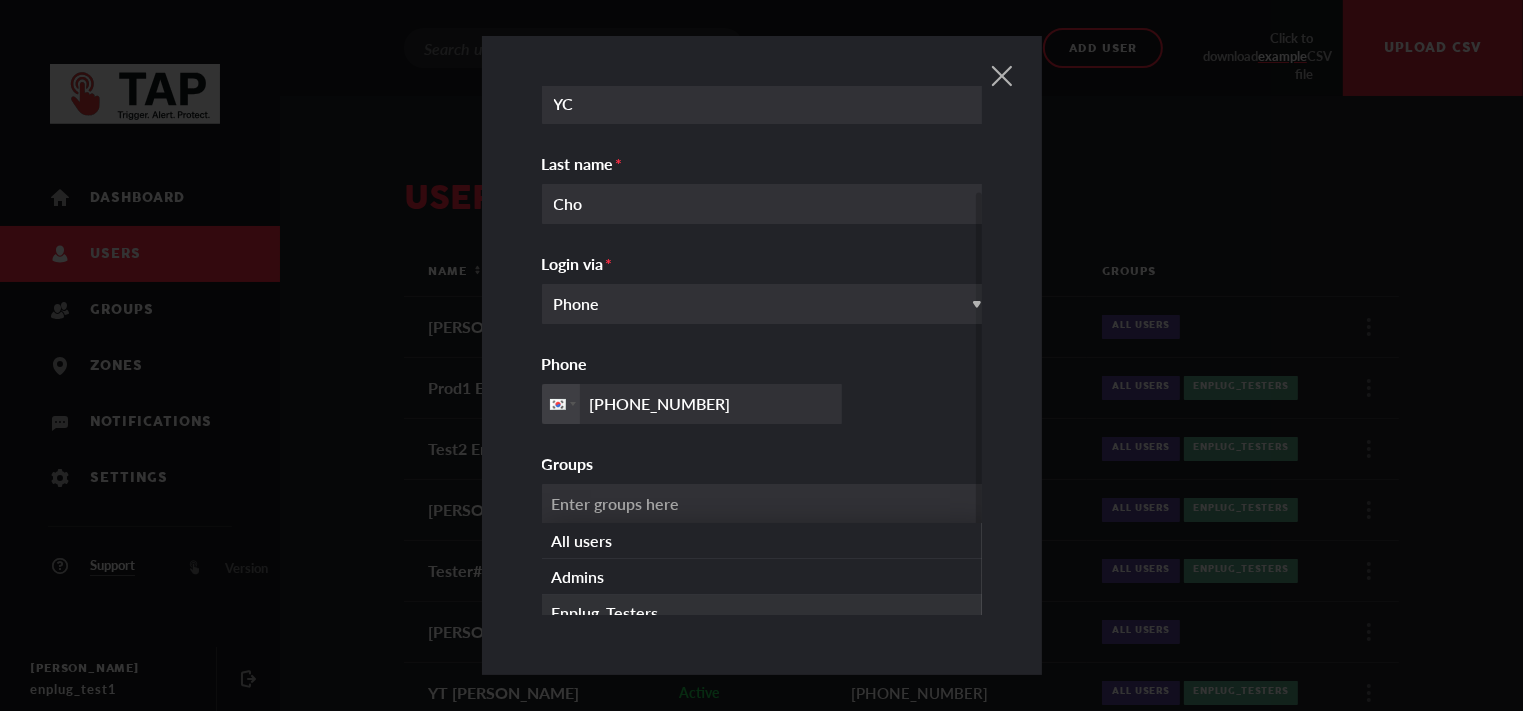 scroll, scrollTop: 116, scrollLeft: 0, axis: vertical 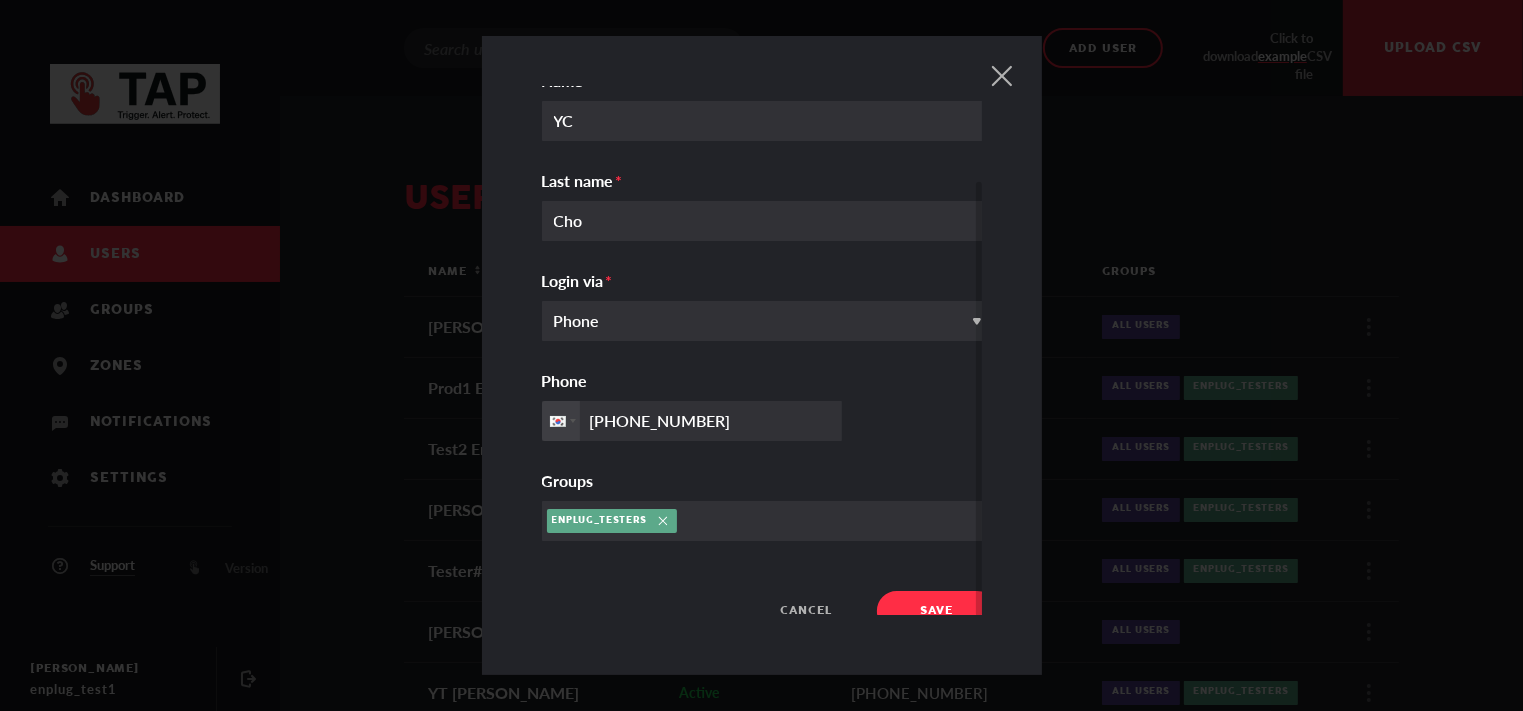 click on "Save" at bounding box center (937, 611) 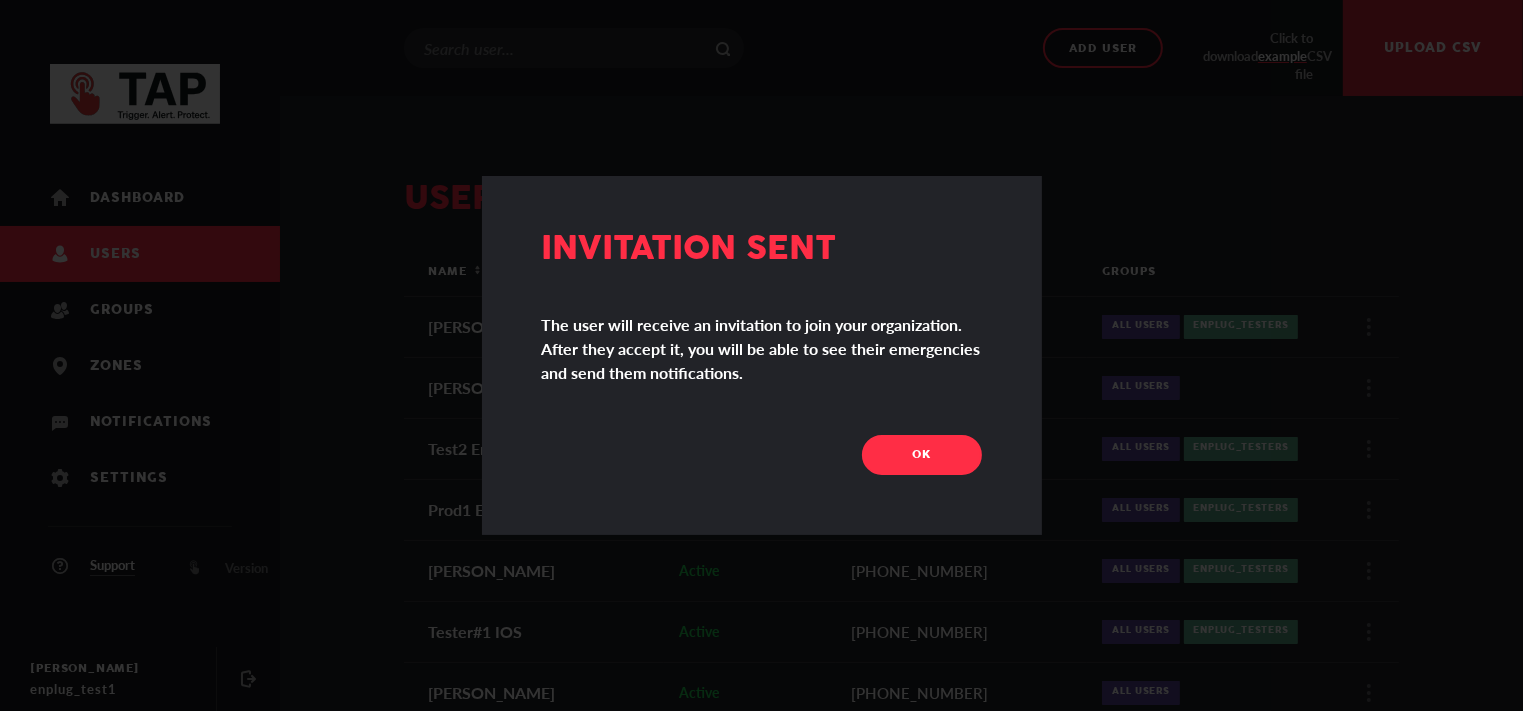 click on "OK" at bounding box center (921, 455) 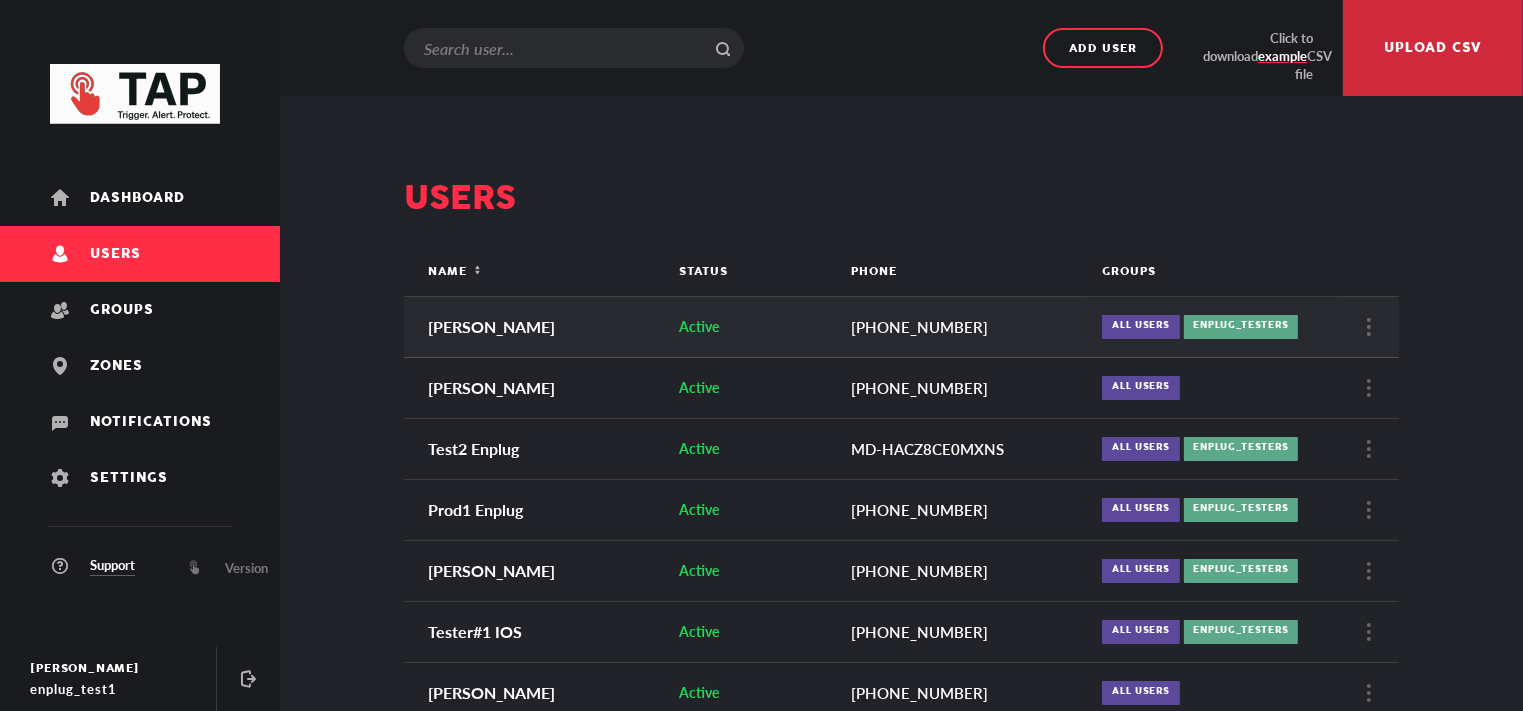 click on "Active" at bounding box center (750, 326) 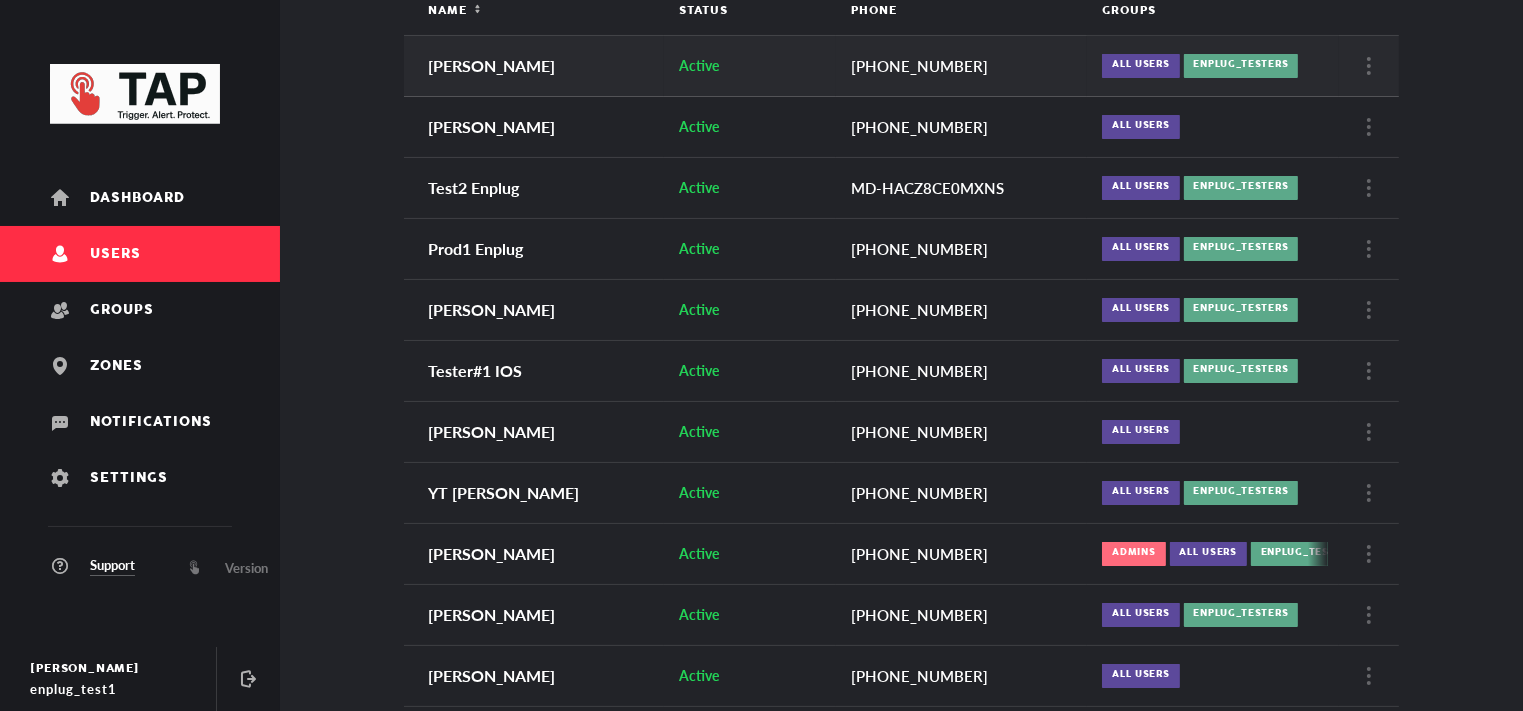 scroll, scrollTop: 0, scrollLeft: 0, axis: both 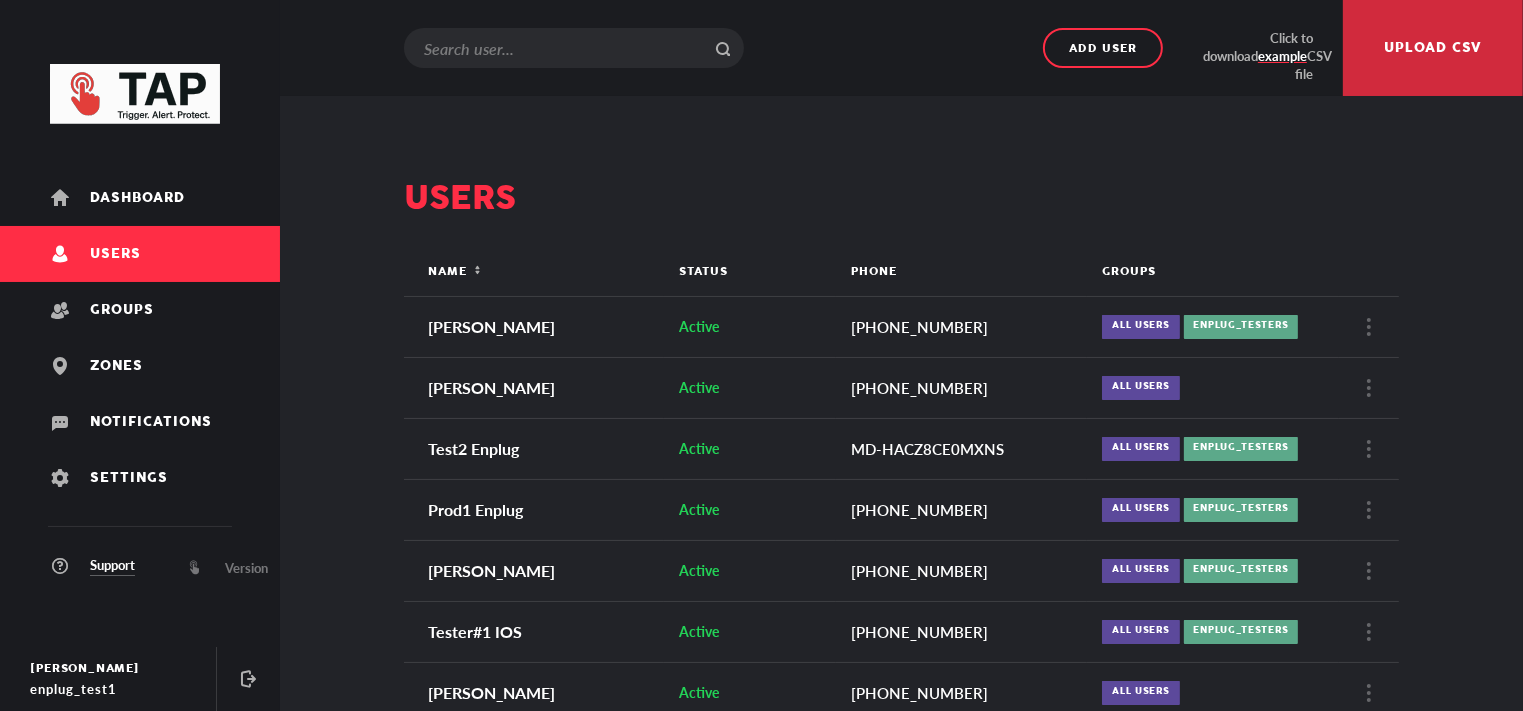 click on "Users" at bounding box center (901, 199) 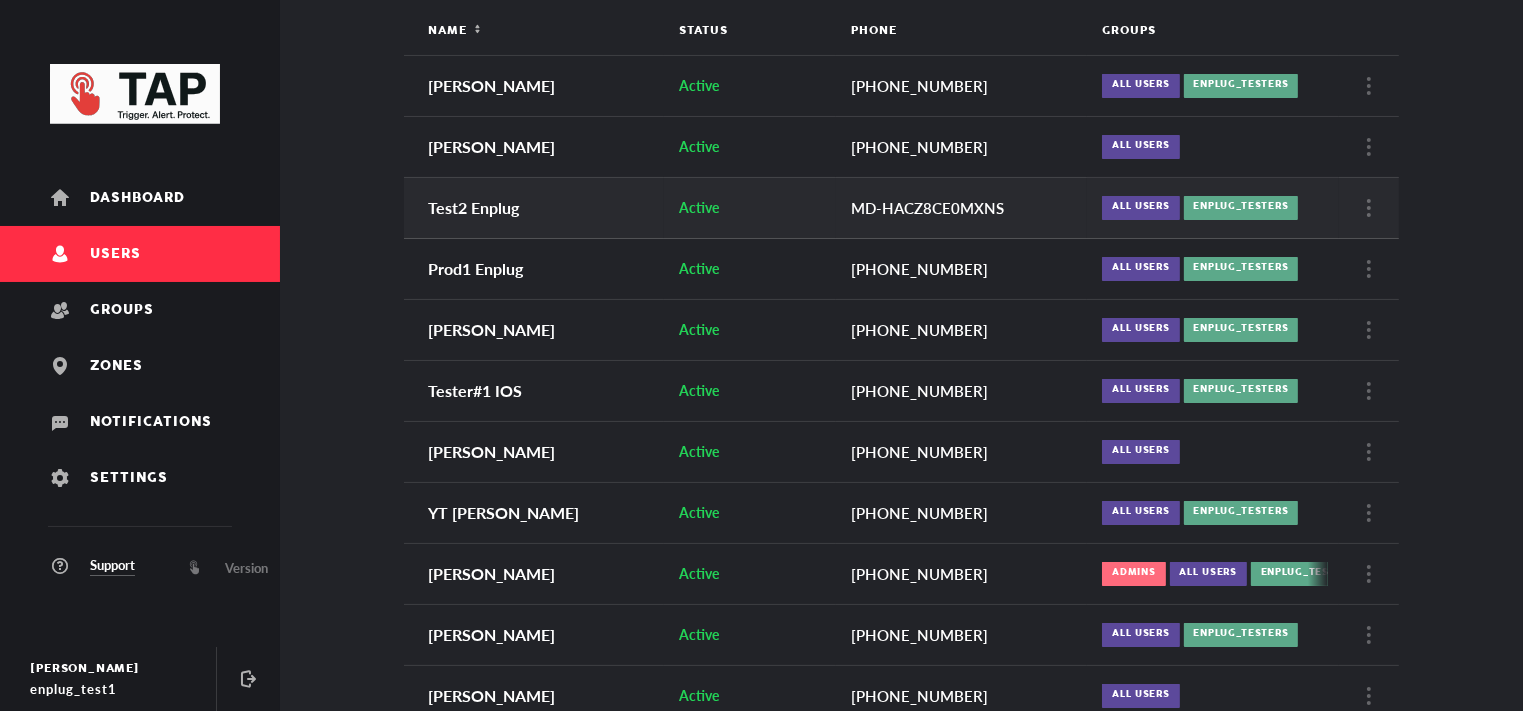 scroll, scrollTop: 0, scrollLeft: 0, axis: both 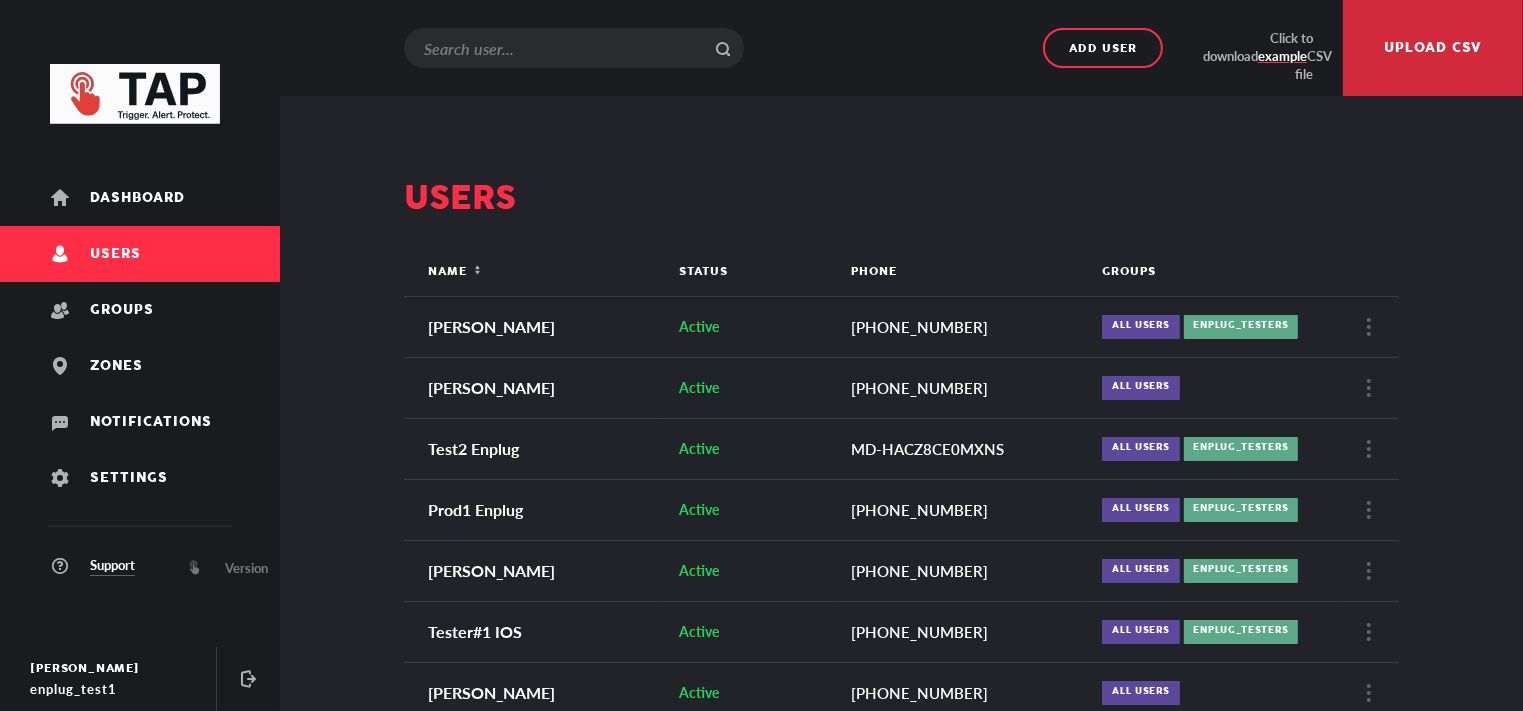 click on "Add user Click to download  example  CSV file Upload csv" at bounding box center [901, 48] 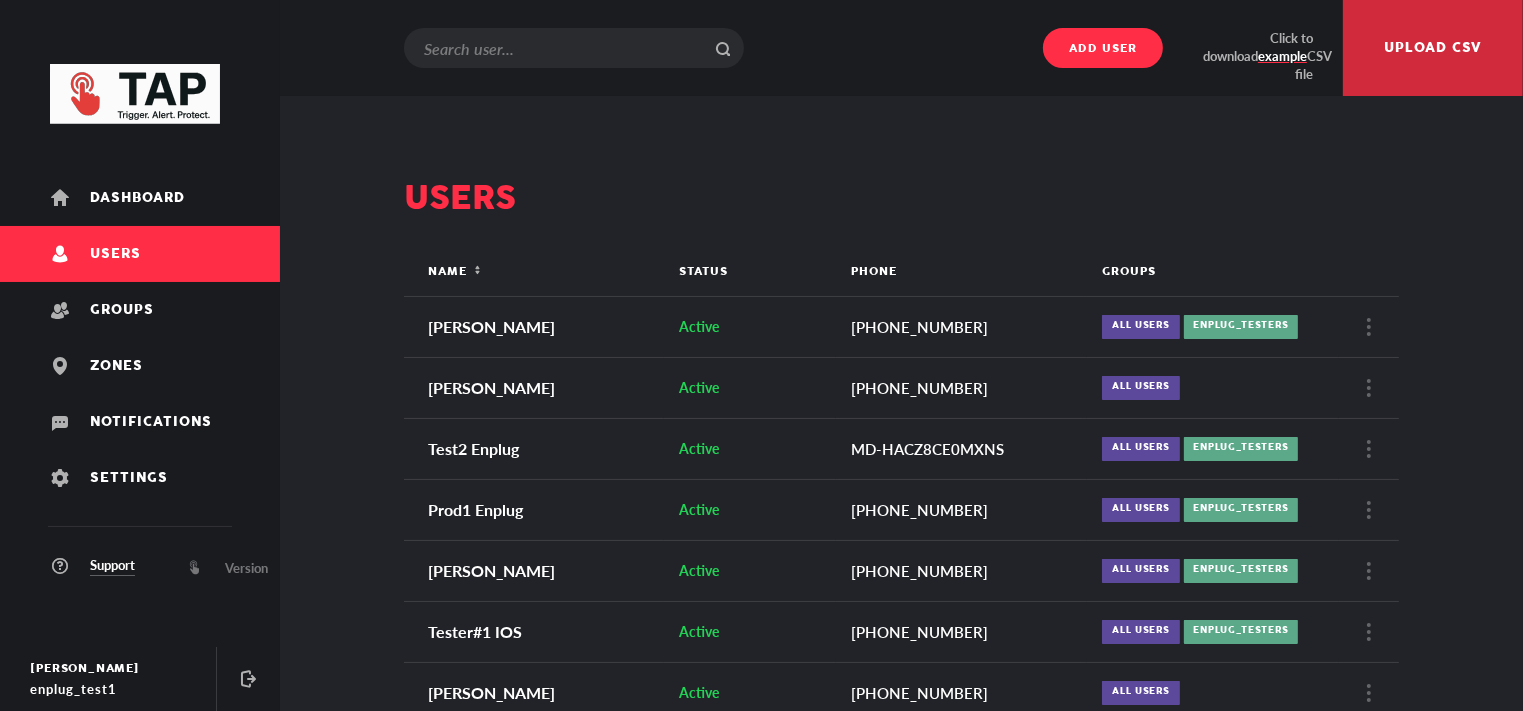 click on "Add user" at bounding box center [1103, 49] 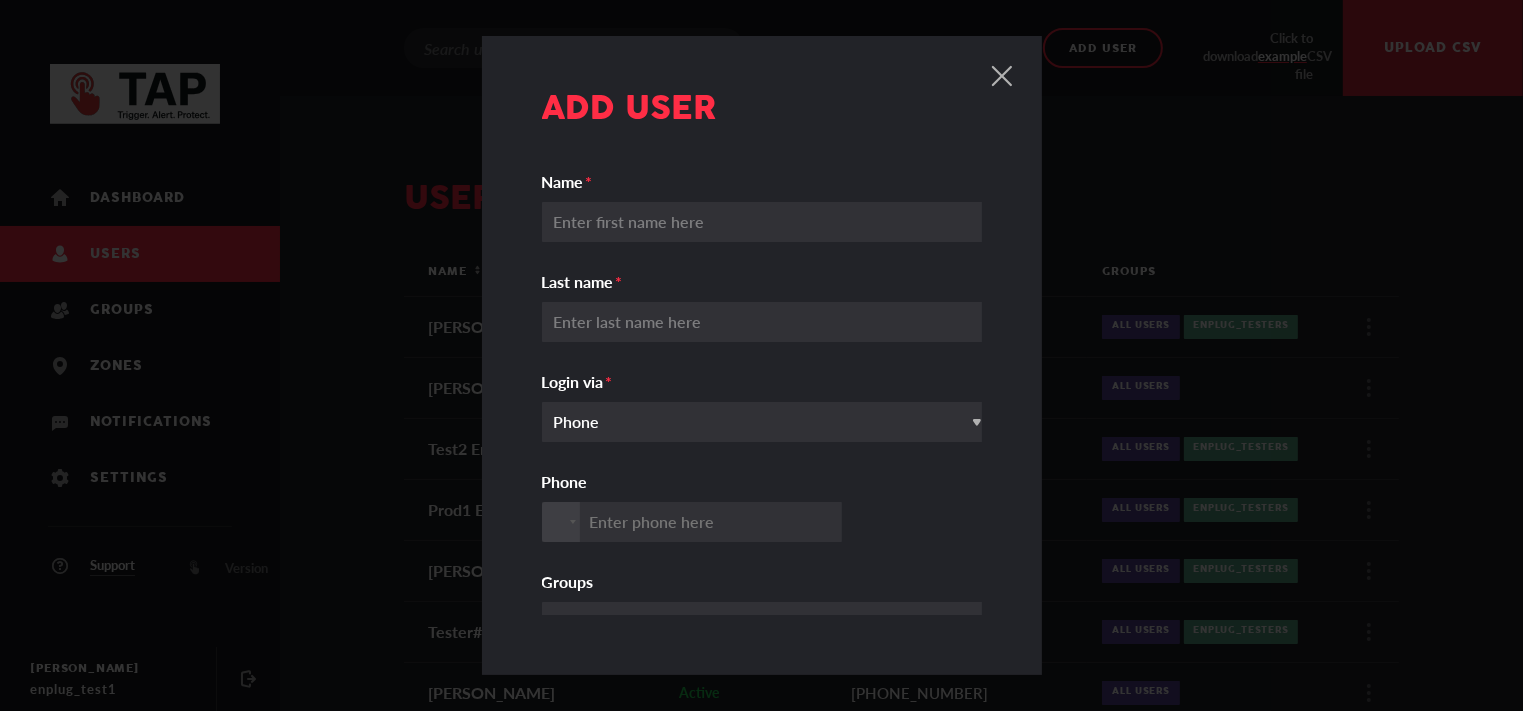 click on "Name" at bounding box center [769, 222] 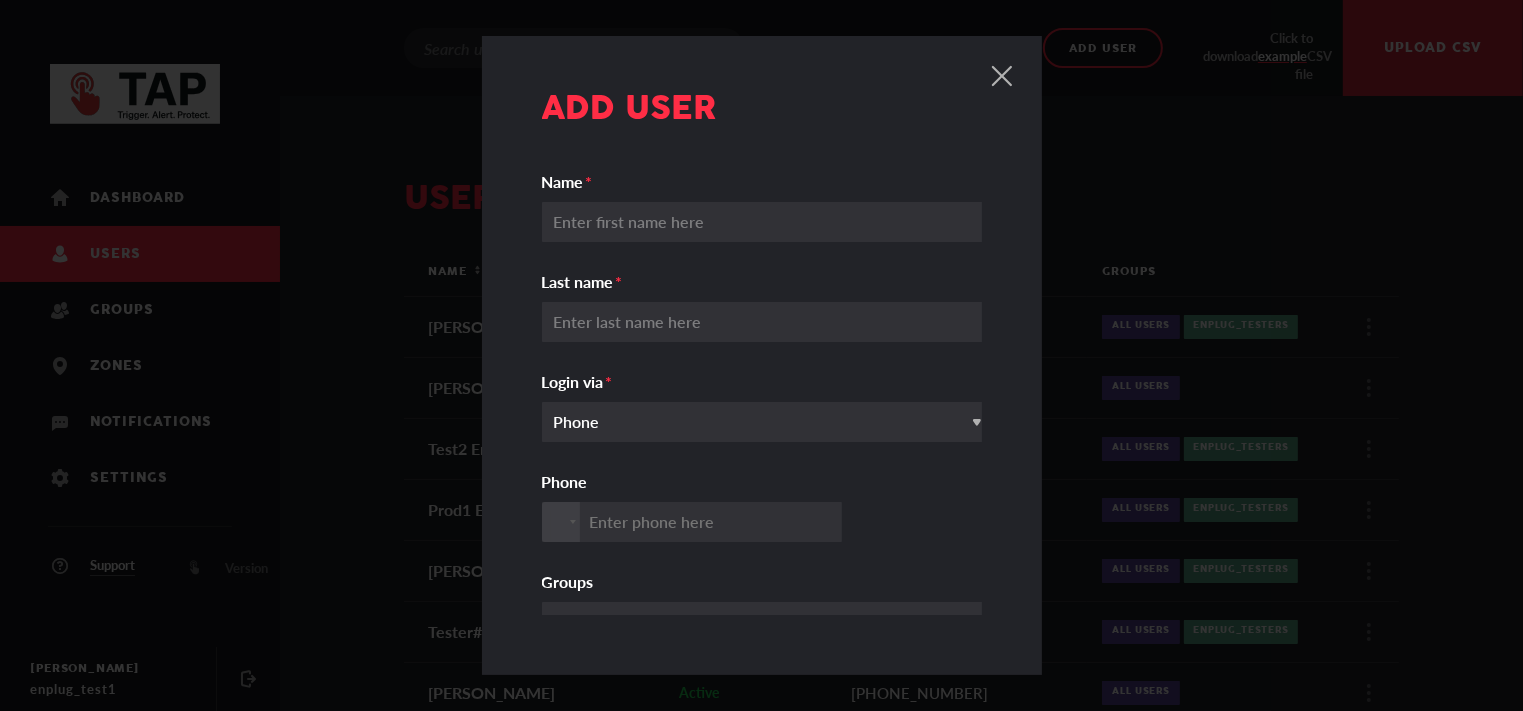 click on "Name" at bounding box center (769, 222) 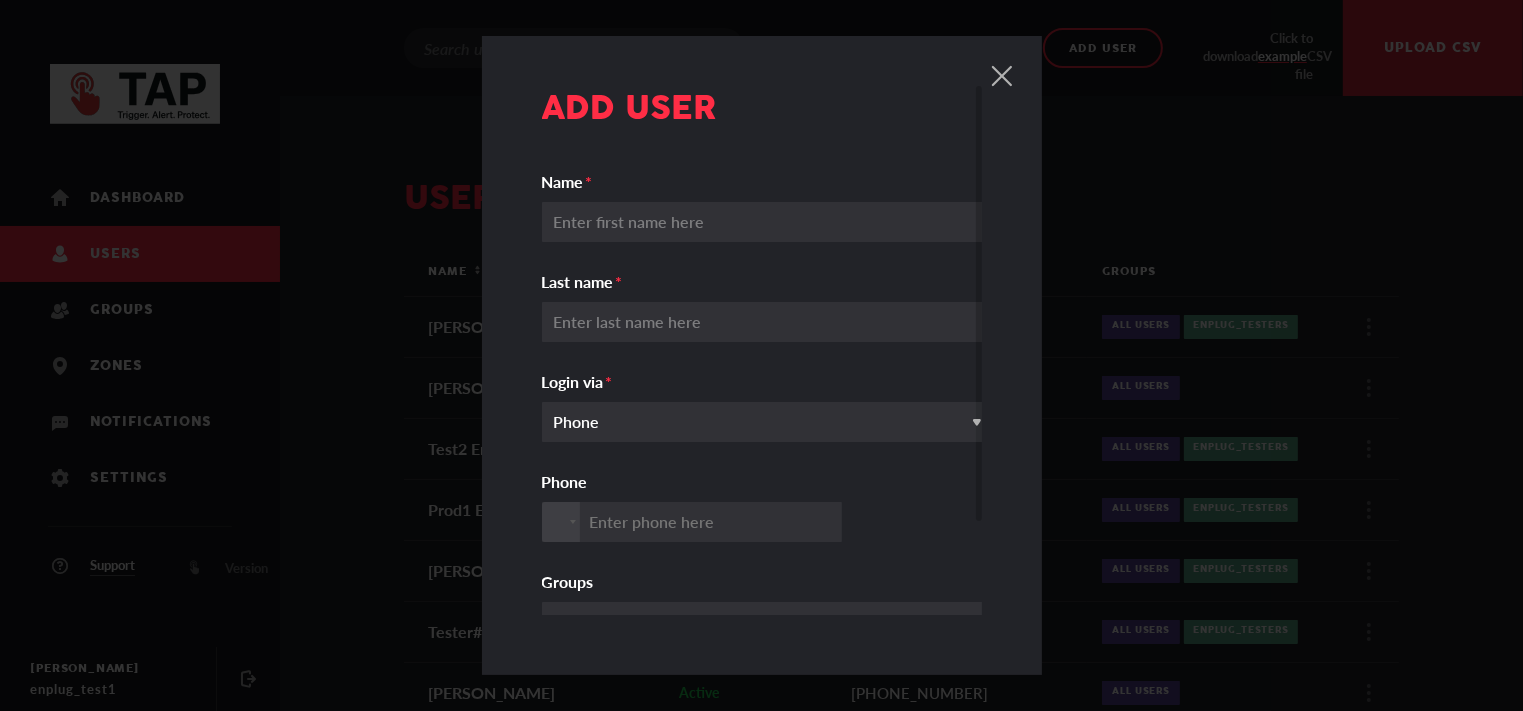 drag, startPoint x: 932, startPoint y: 265, endPoint x: 920, endPoint y: 227, distance: 39.849716 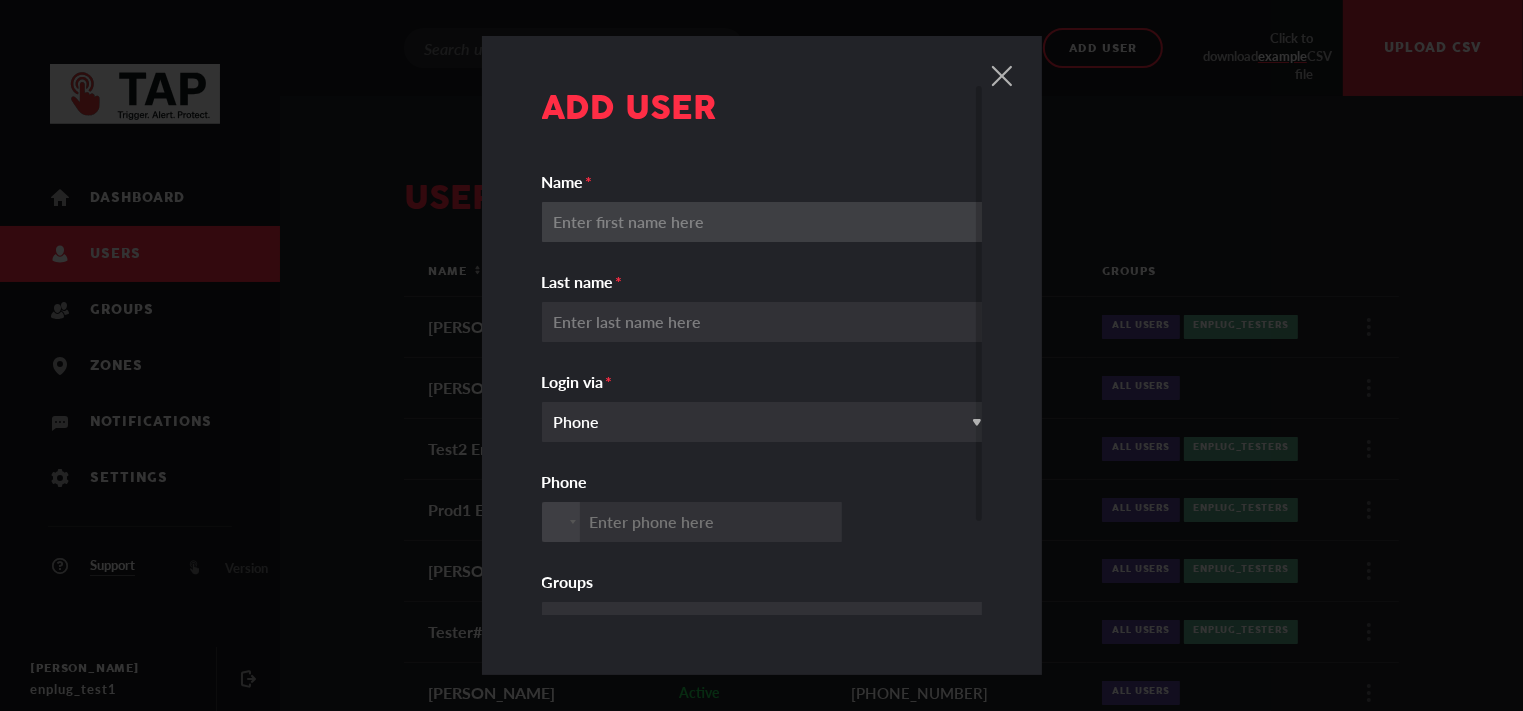 click on "Name" at bounding box center [769, 222] 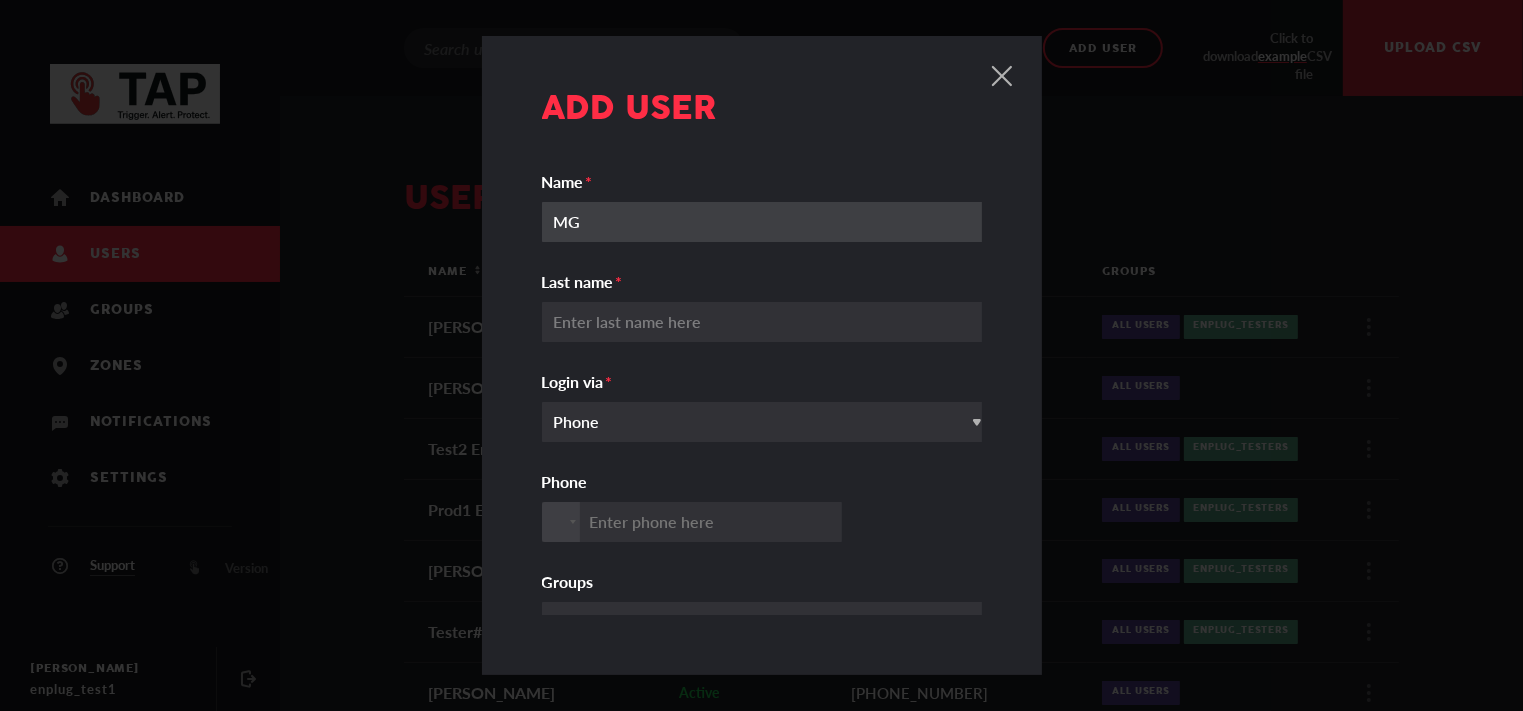type on "MG" 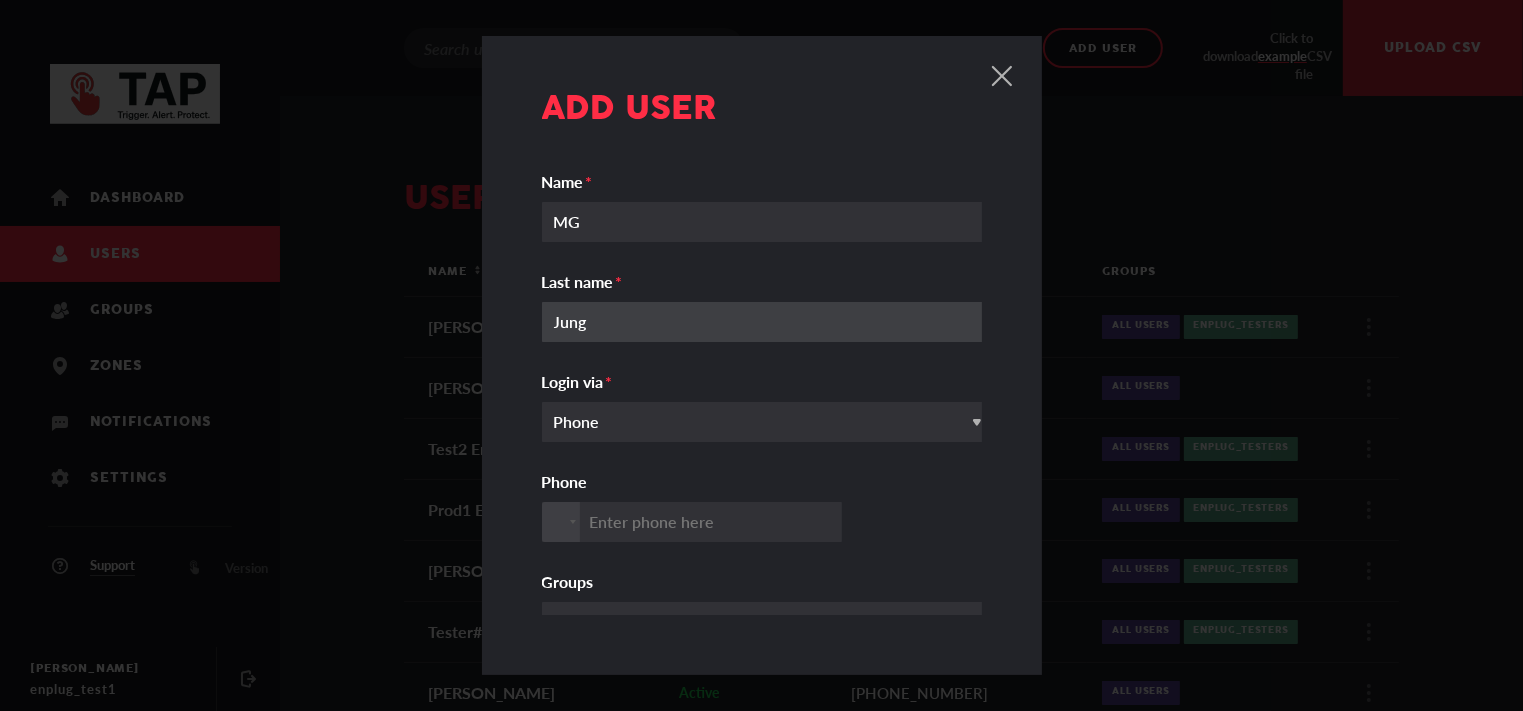 type on "Jung" 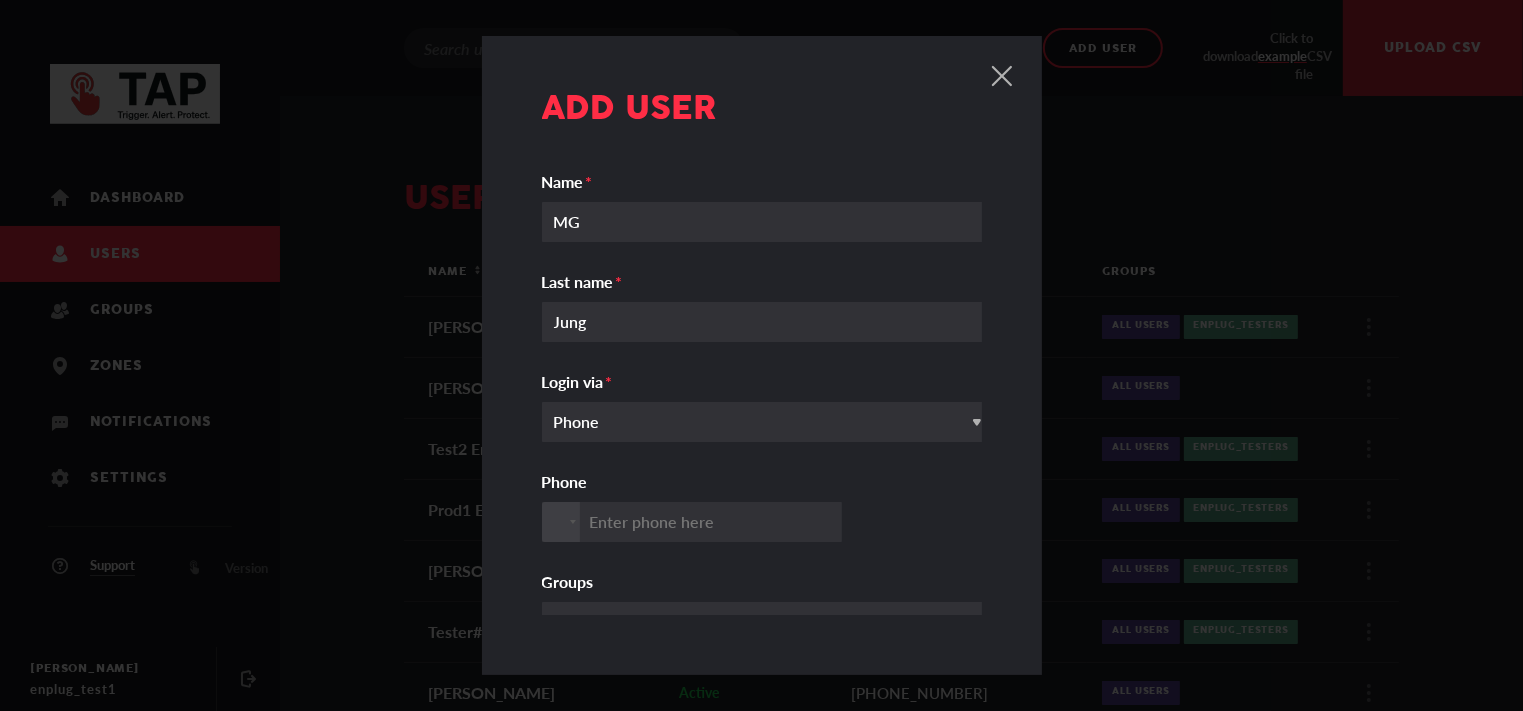 drag, startPoint x: 768, startPoint y: 497, endPoint x: 760, endPoint y: 506, distance: 12.0415945 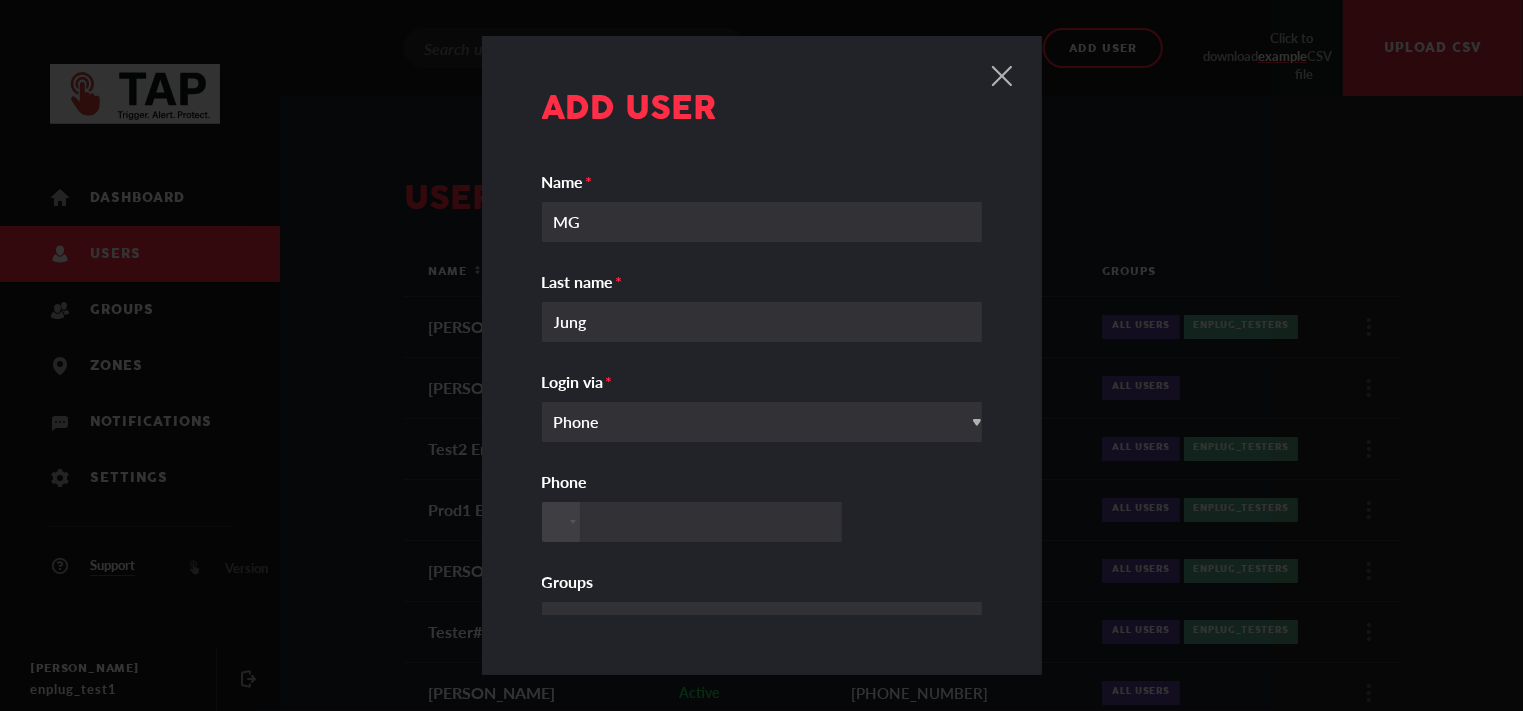 click on "Phone" at bounding box center (692, 522) 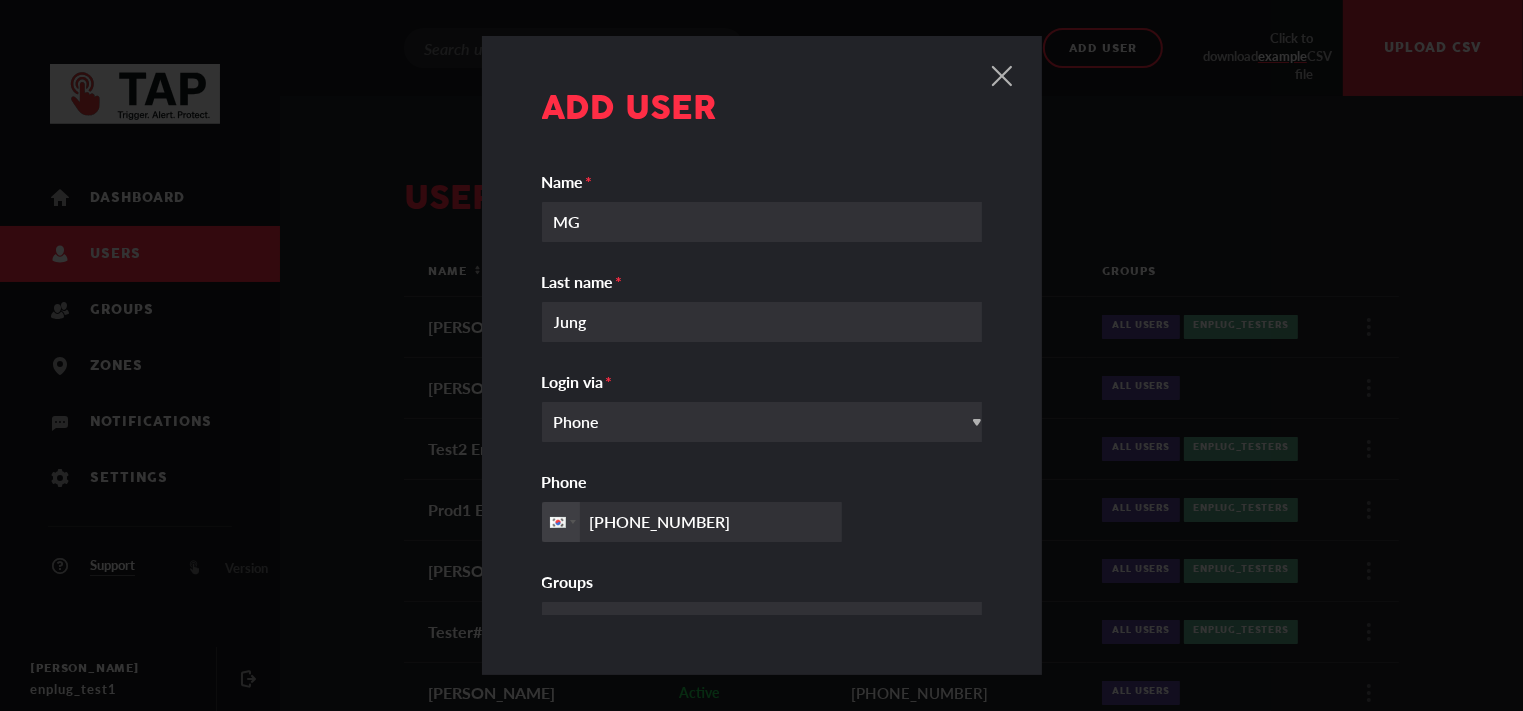 click on "[PHONE_NUMBER]" at bounding box center (692, 522) 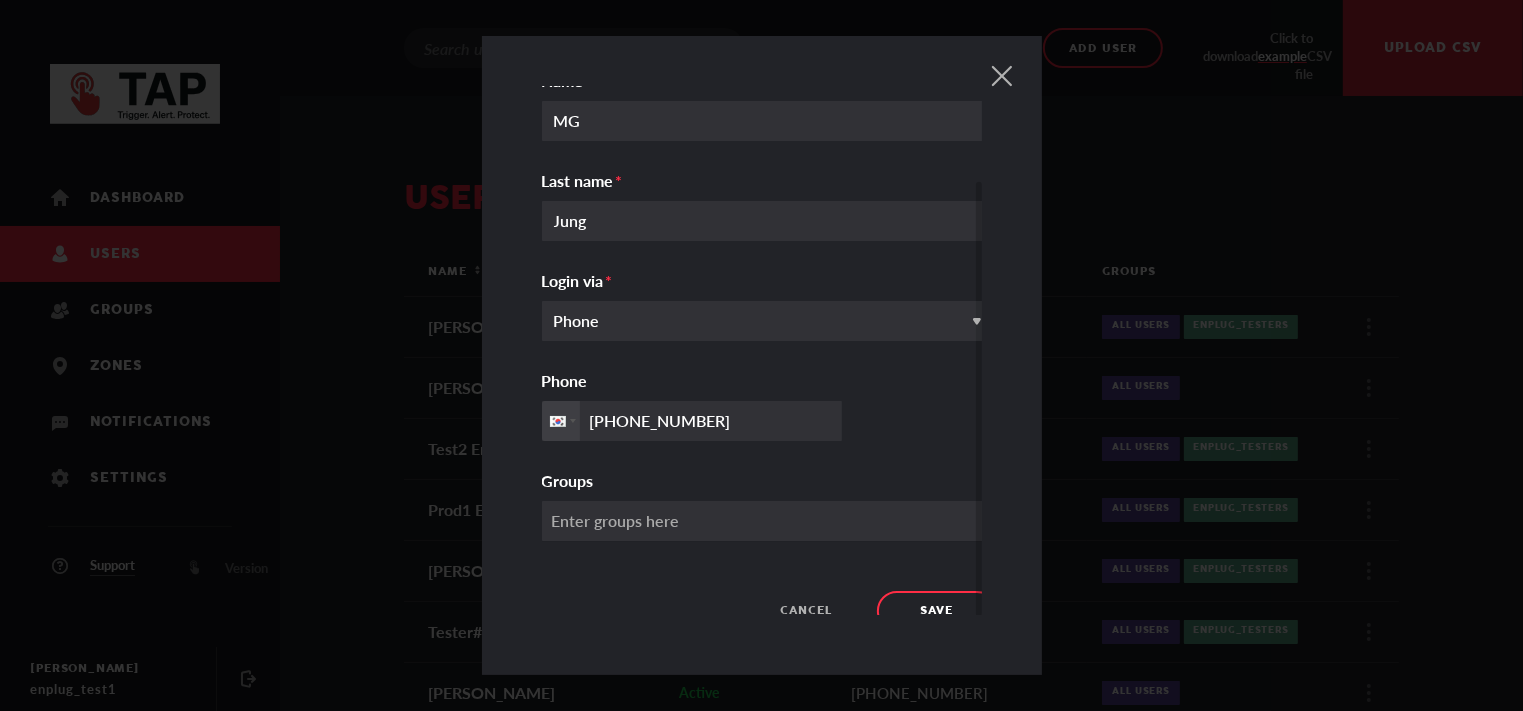 scroll, scrollTop: 116, scrollLeft: 0, axis: vertical 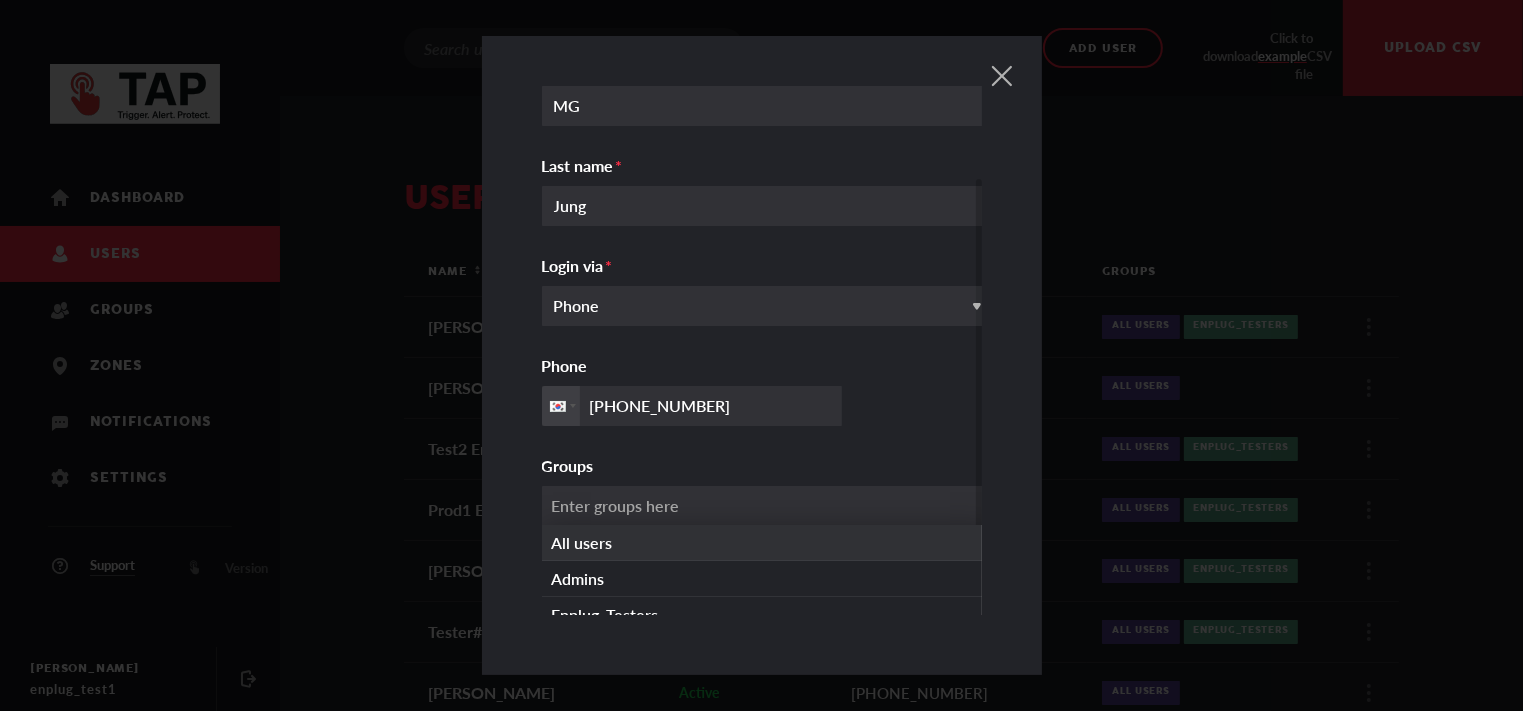 click on "Enter groups here" at bounding box center (769, 506) 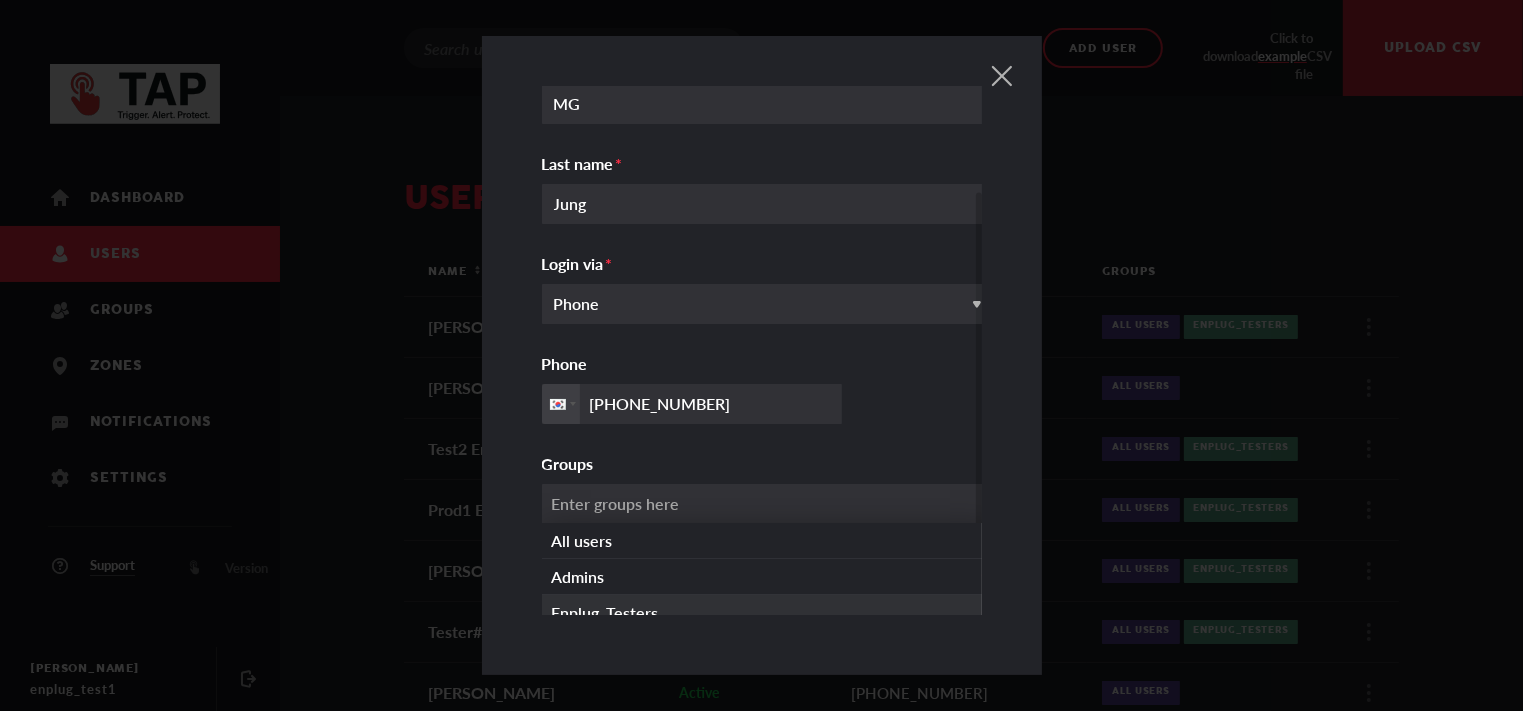 scroll, scrollTop: 116, scrollLeft: 0, axis: vertical 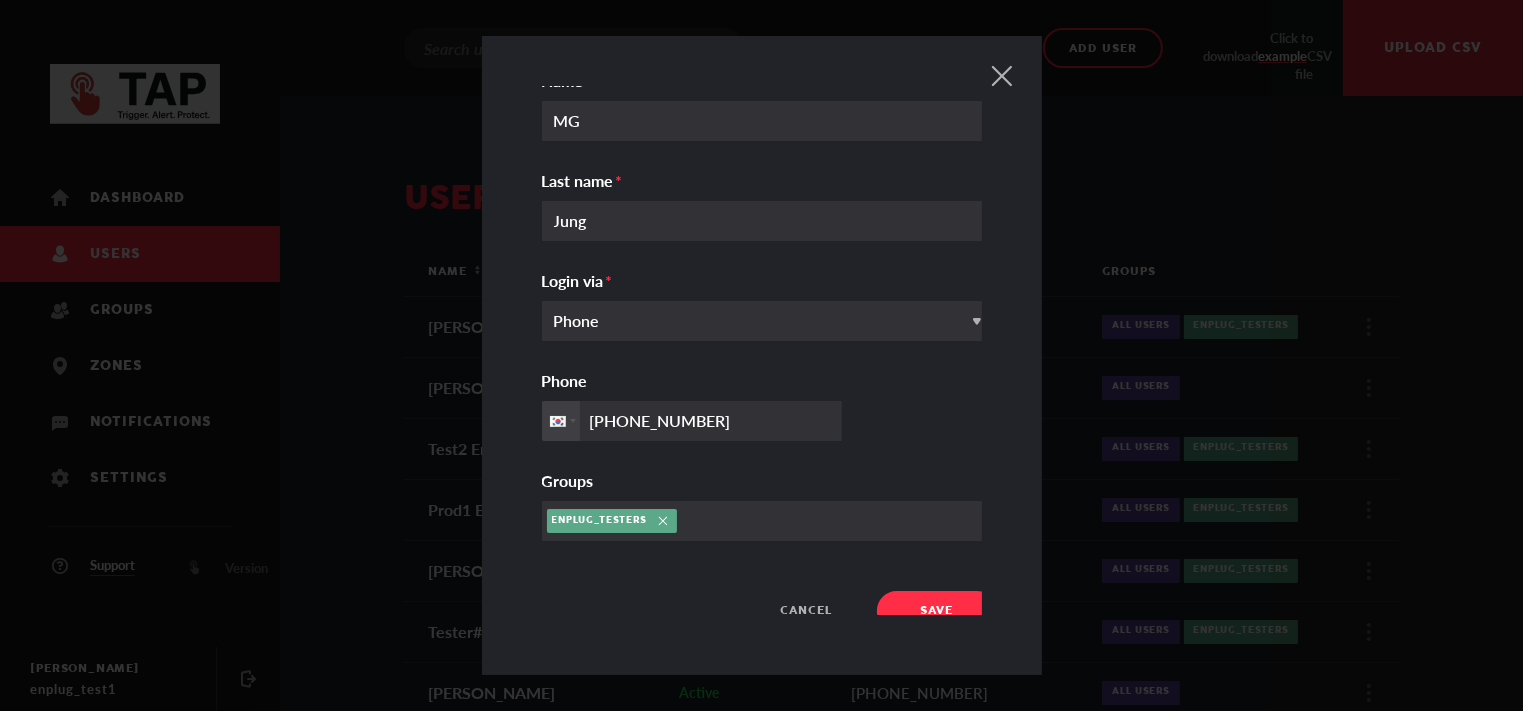 click on "Save" at bounding box center [936, 611] 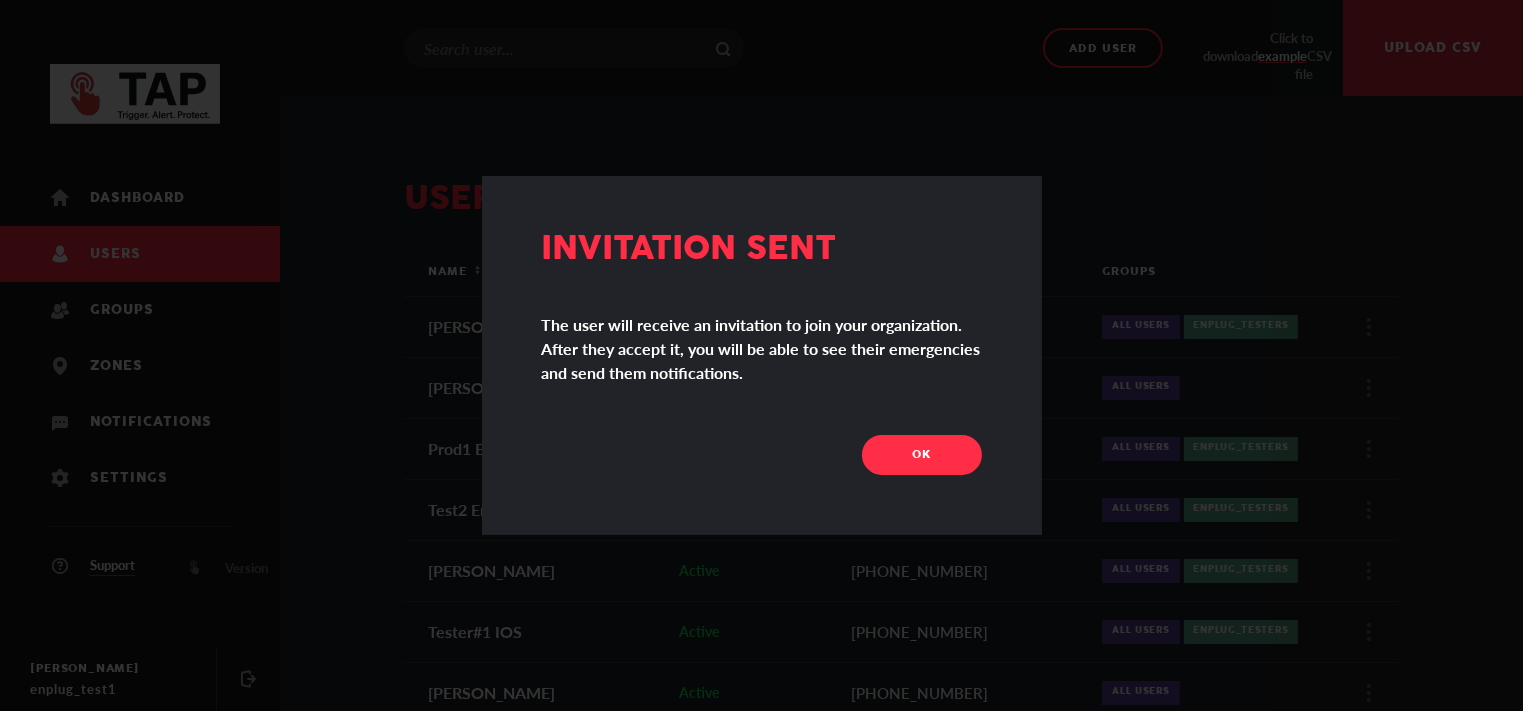 click on "OK" at bounding box center (922, 455) 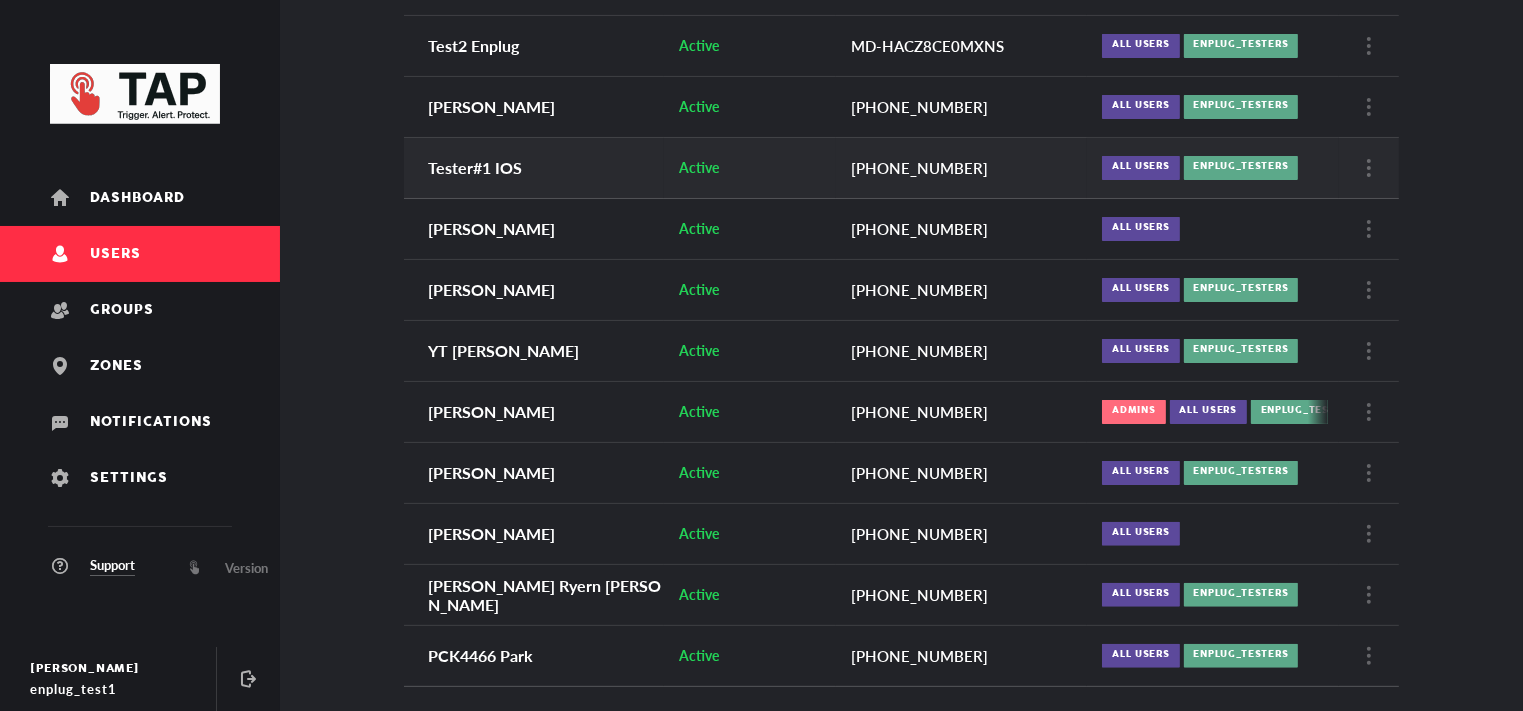 scroll, scrollTop: 500, scrollLeft: 0, axis: vertical 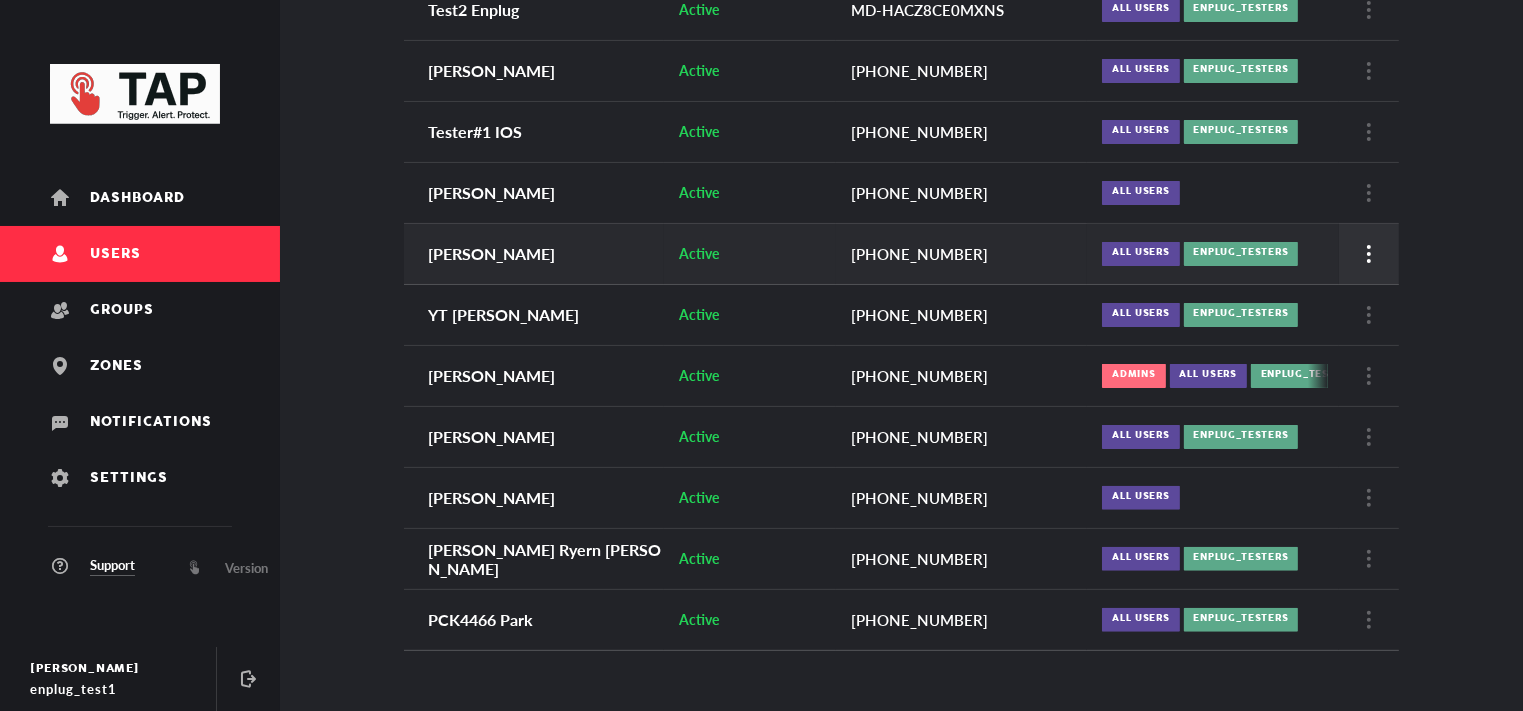click at bounding box center (1369, 254) 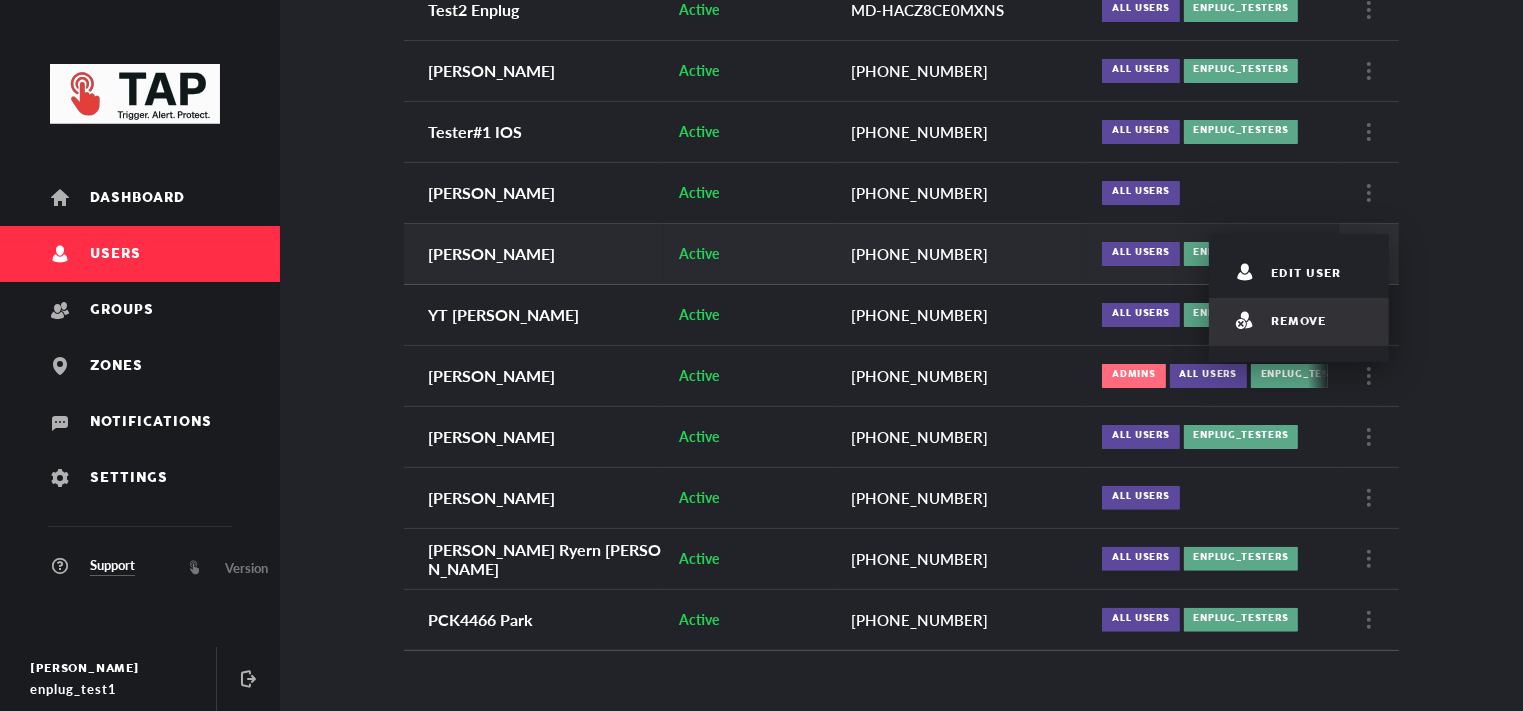 click at bounding box center [1240, 321] 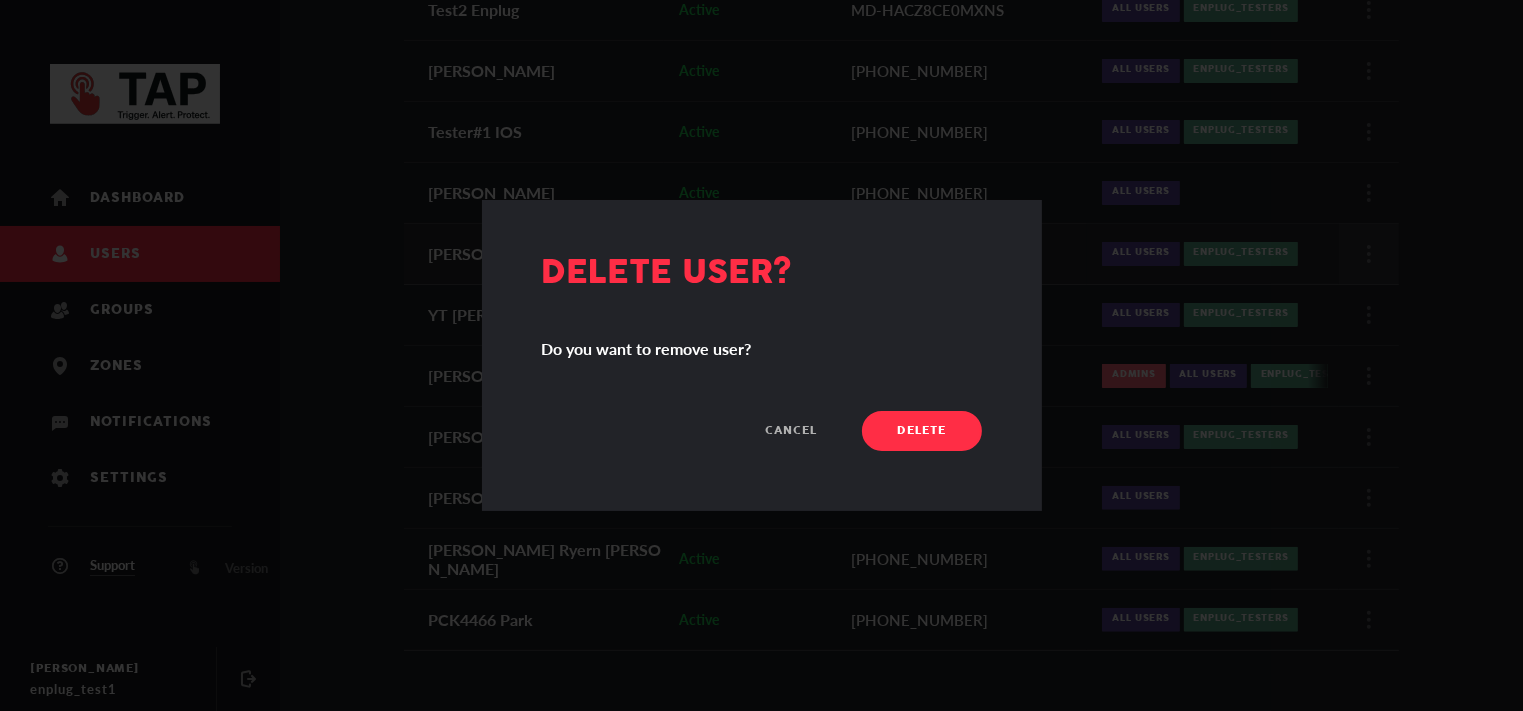 click on "delete" at bounding box center [921, 431] 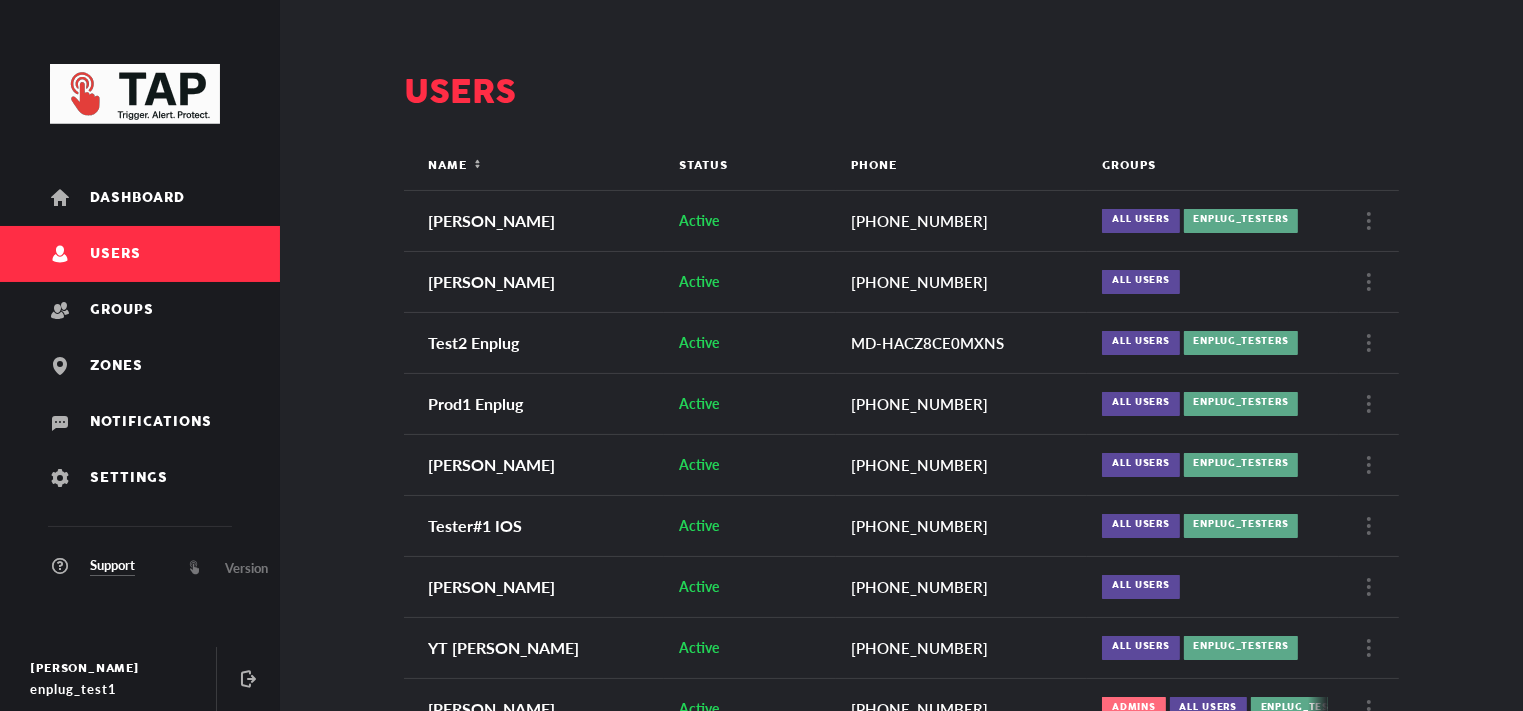 scroll, scrollTop: 76, scrollLeft: 0, axis: vertical 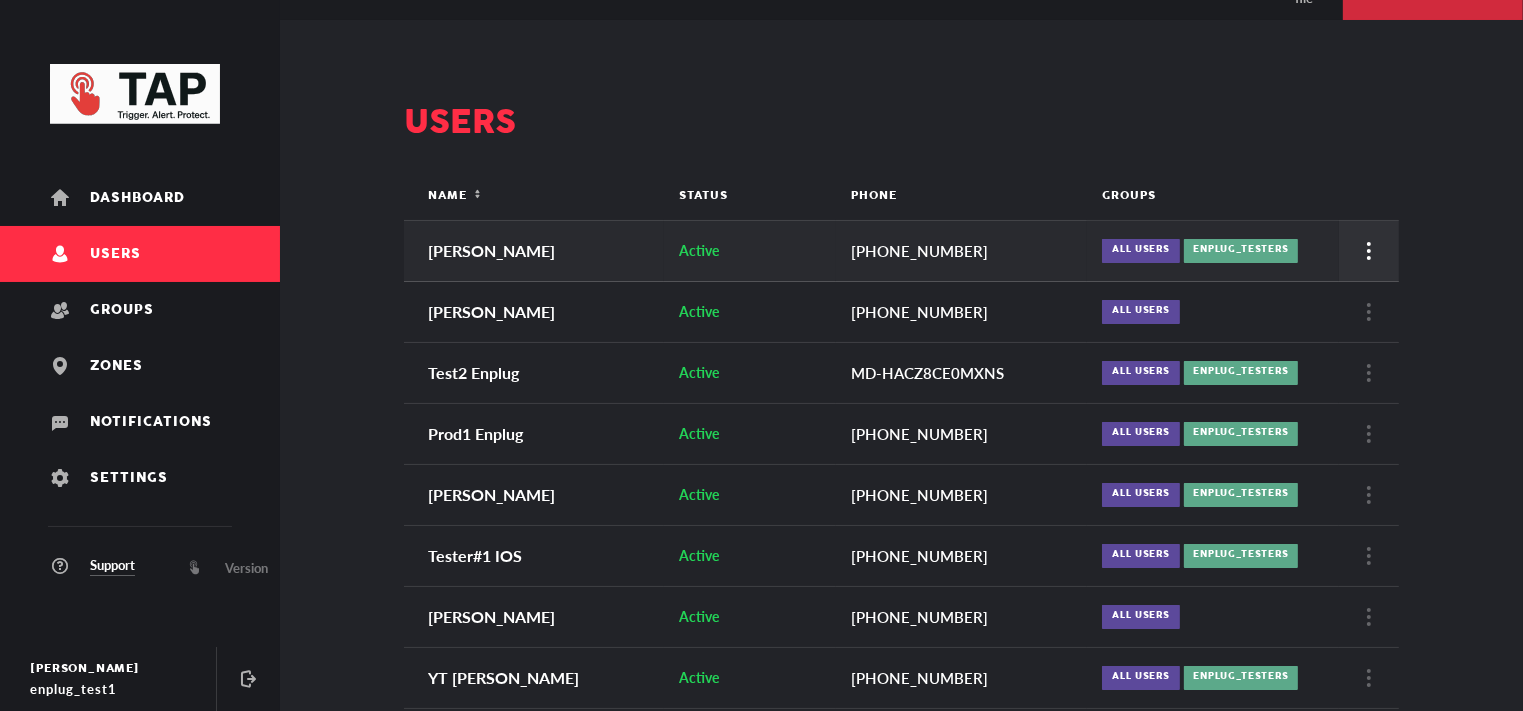 click at bounding box center [1369, 251] 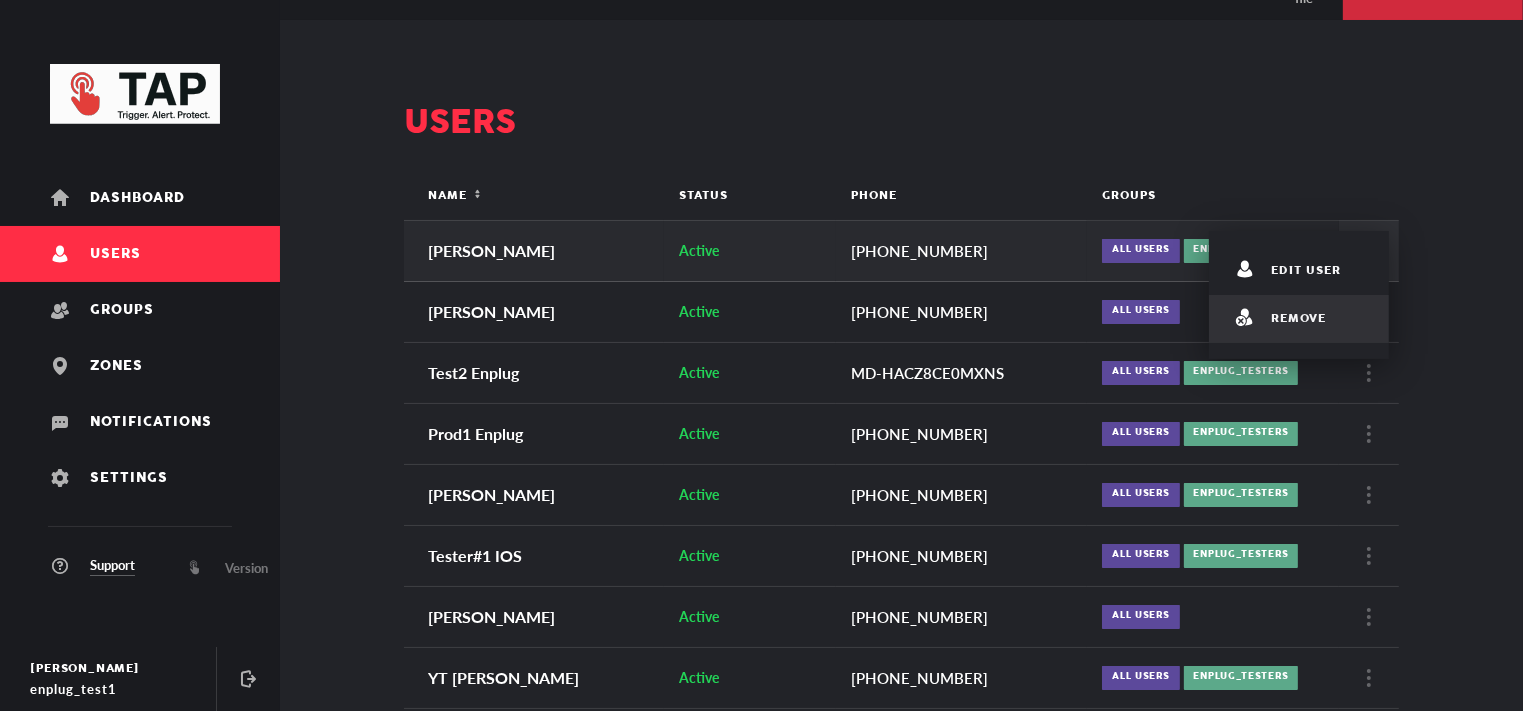 click on "Remove" at bounding box center (1298, 319) 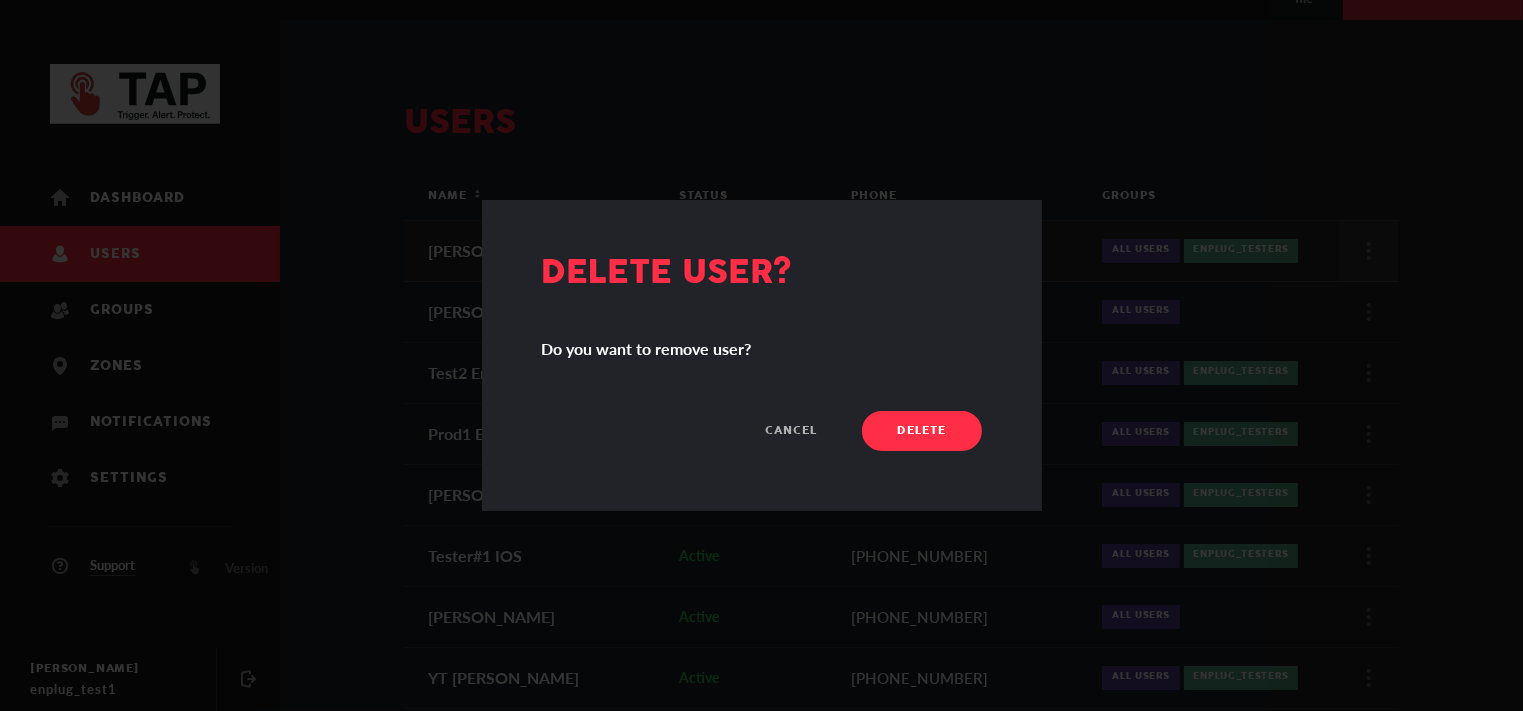 click on "delete" at bounding box center [922, 431] 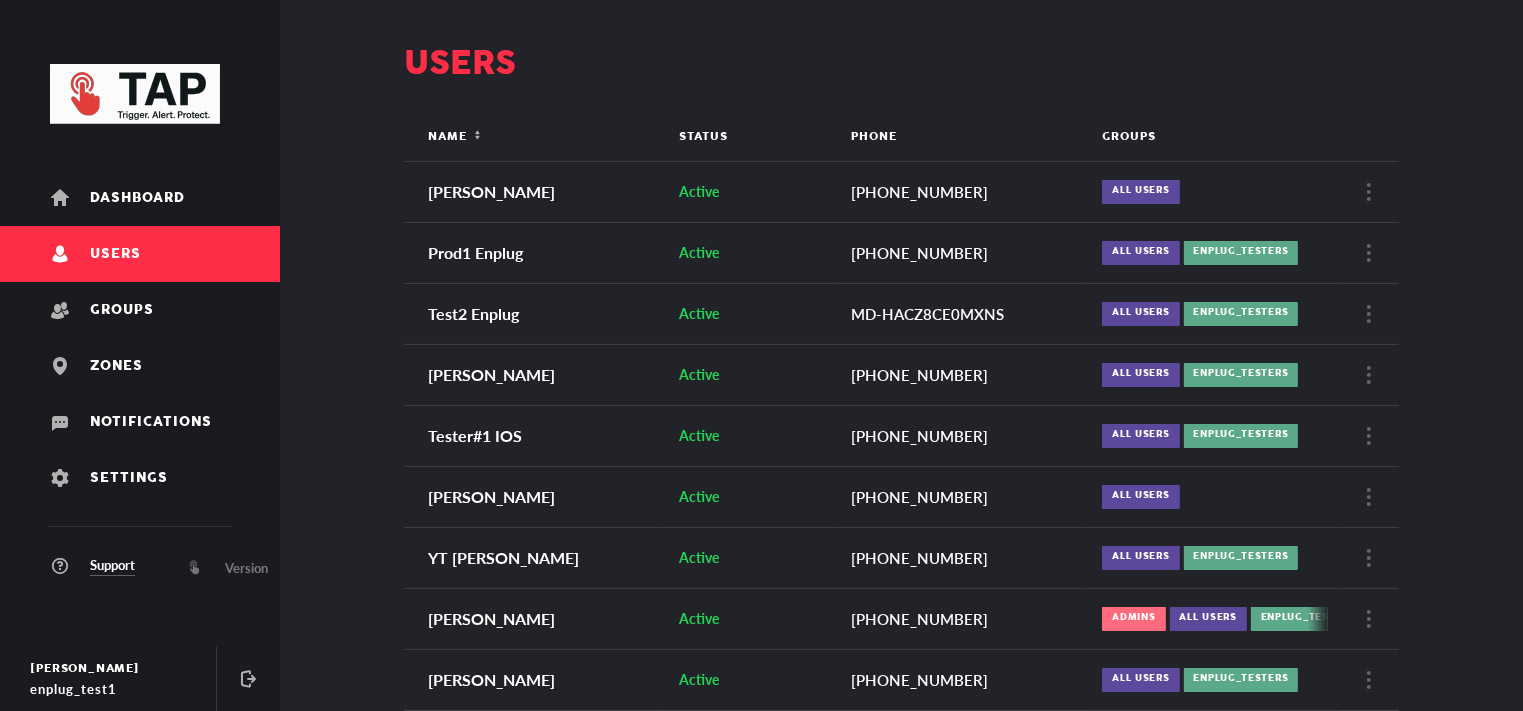 scroll, scrollTop: 0, scrollLeft: 0, axis: both 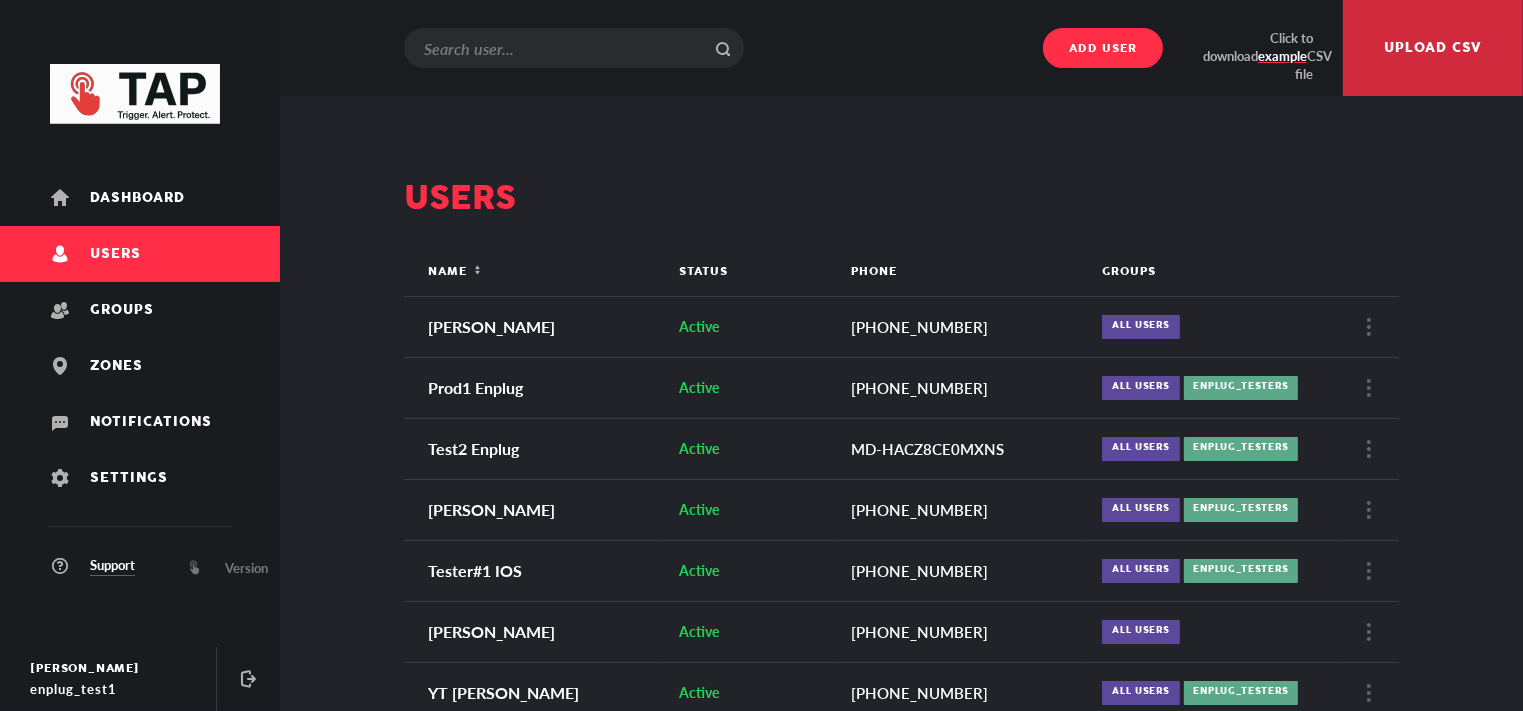 click on "Add user" at bounding box center [1103, 49] 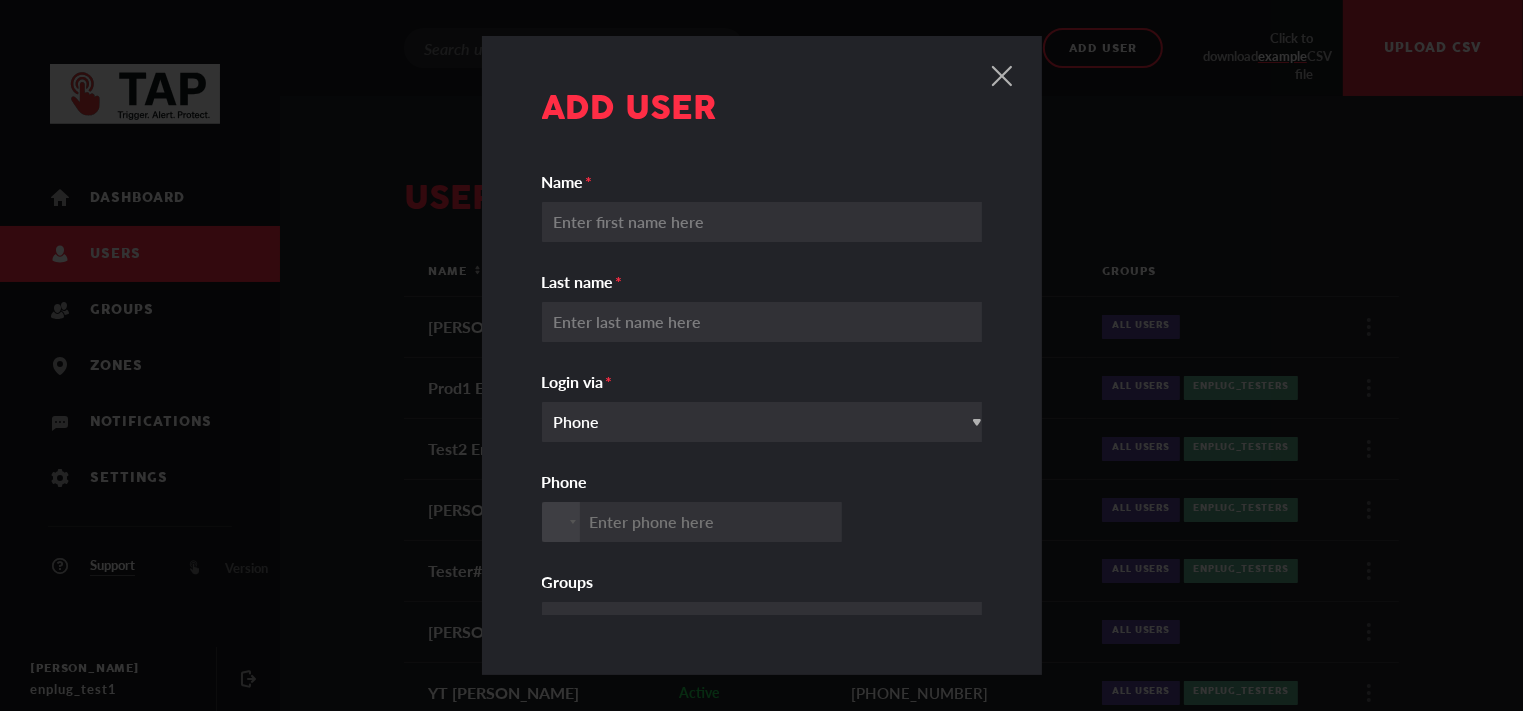 click on "Name" at bounding box center (769, 222) 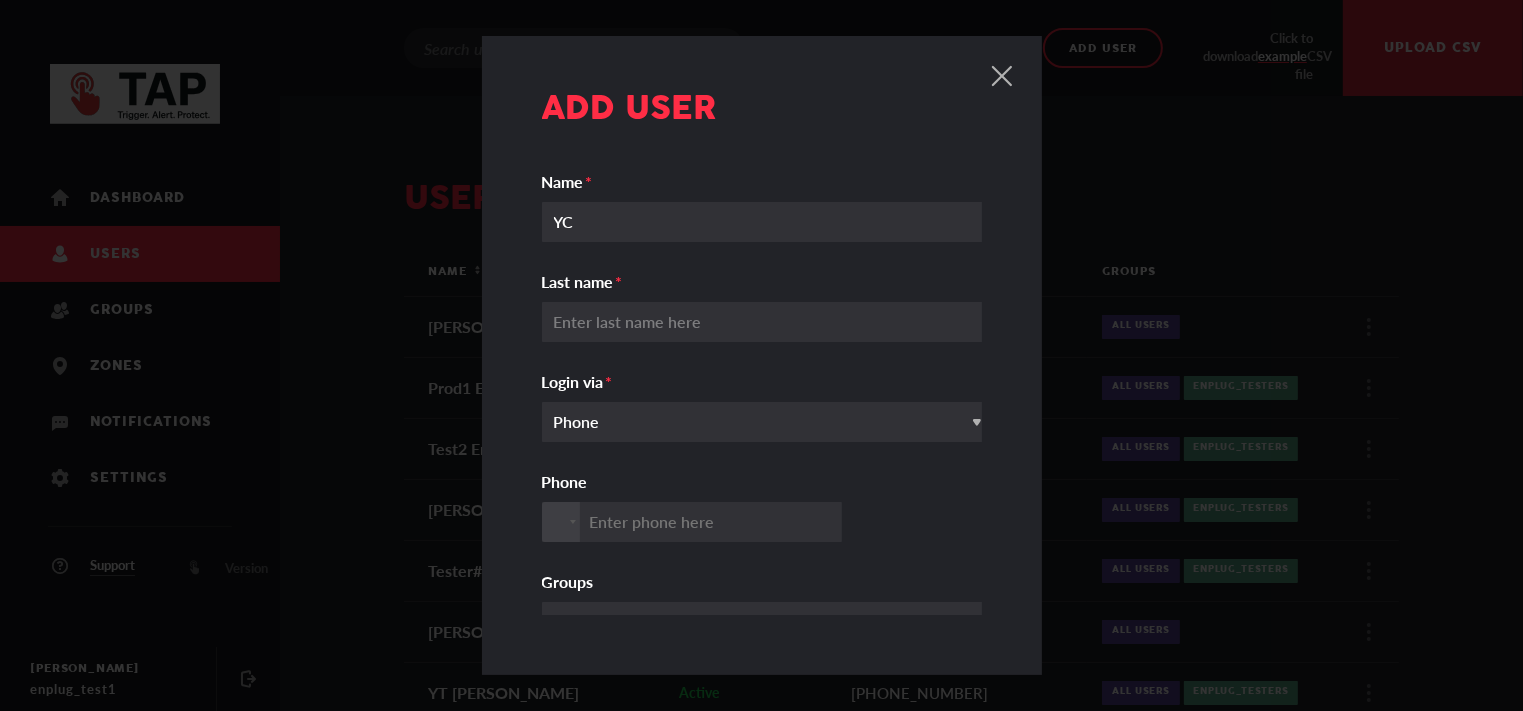 type on "YC" 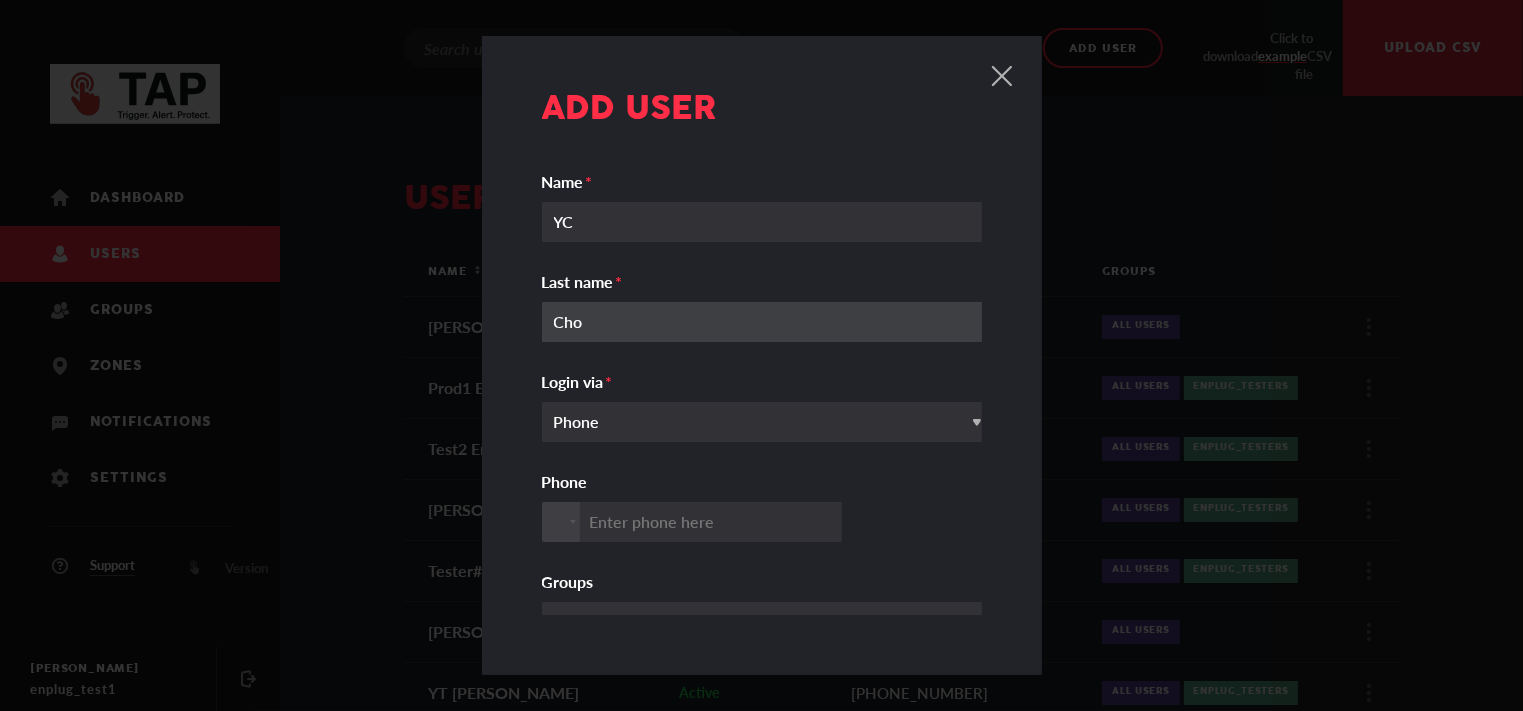 type on "Cho" 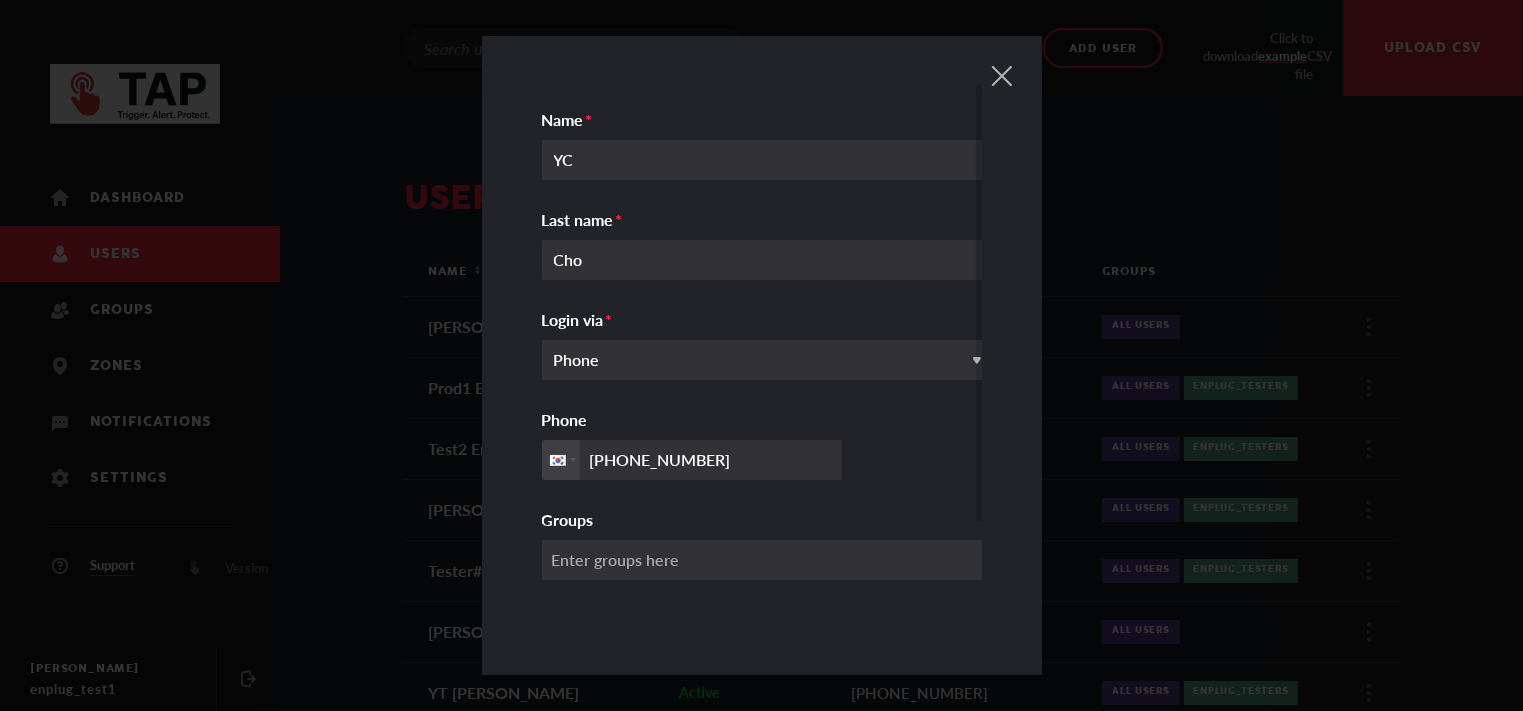 scroll, scrollTop: 116, scrollLeft: 0, axis: vertical 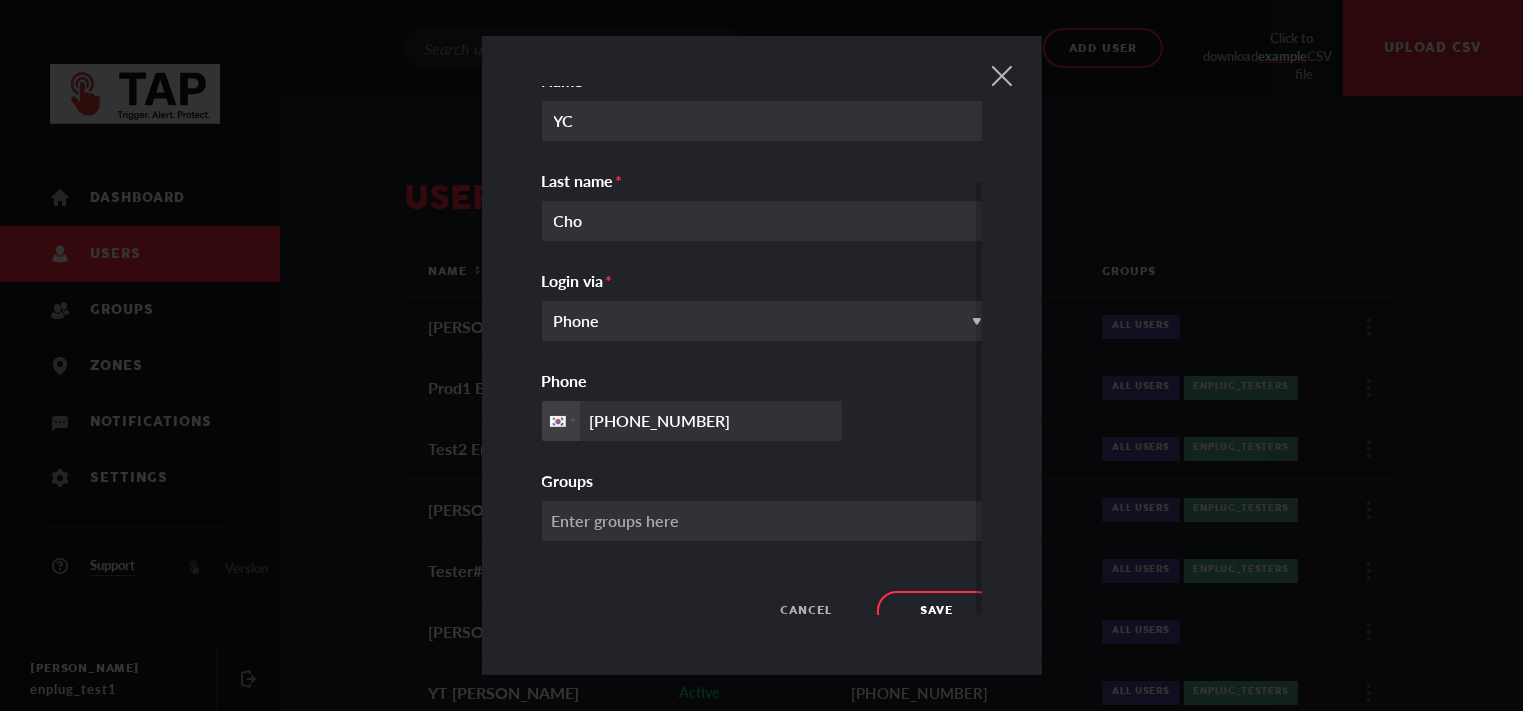 type on "+821072993867" 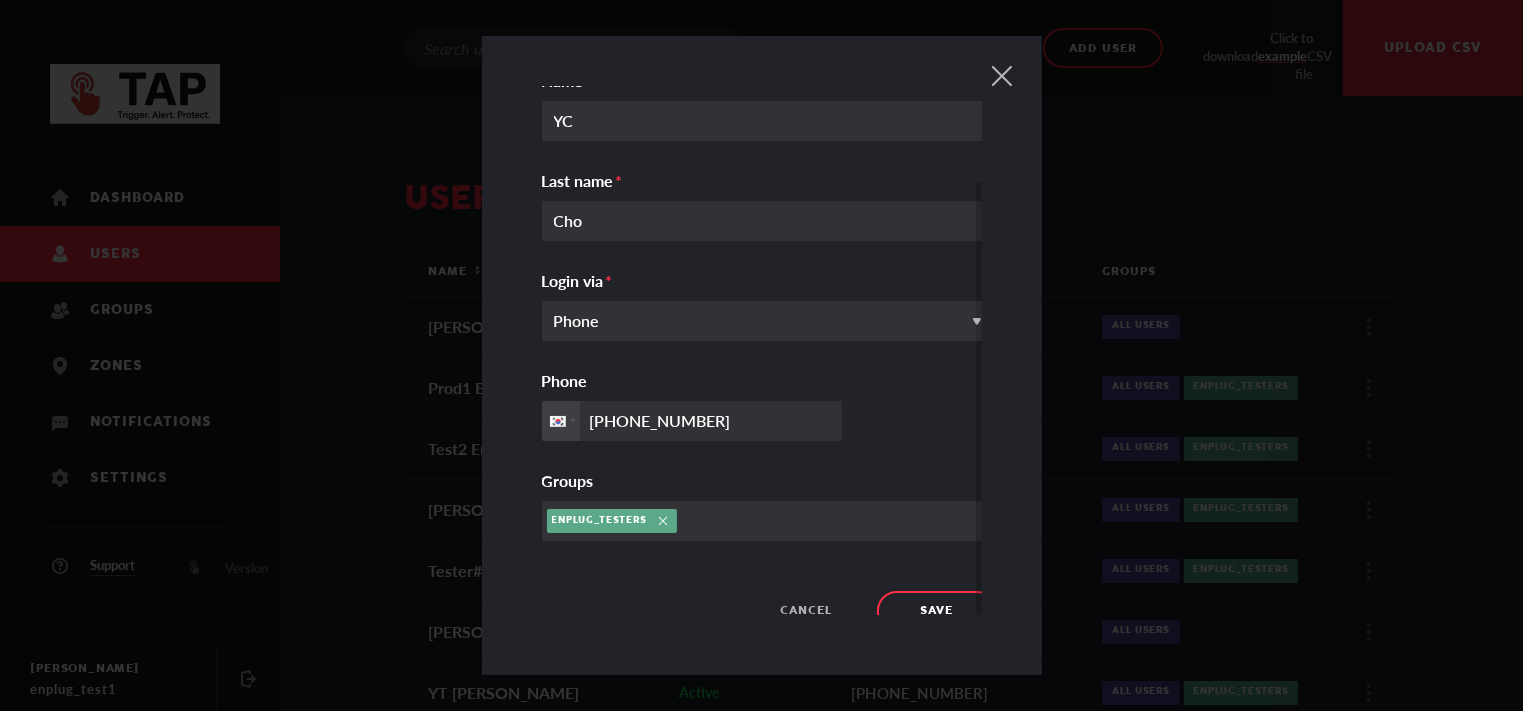 scroll, scrollTop: 116, scrollLeft: 0, axis: vertical 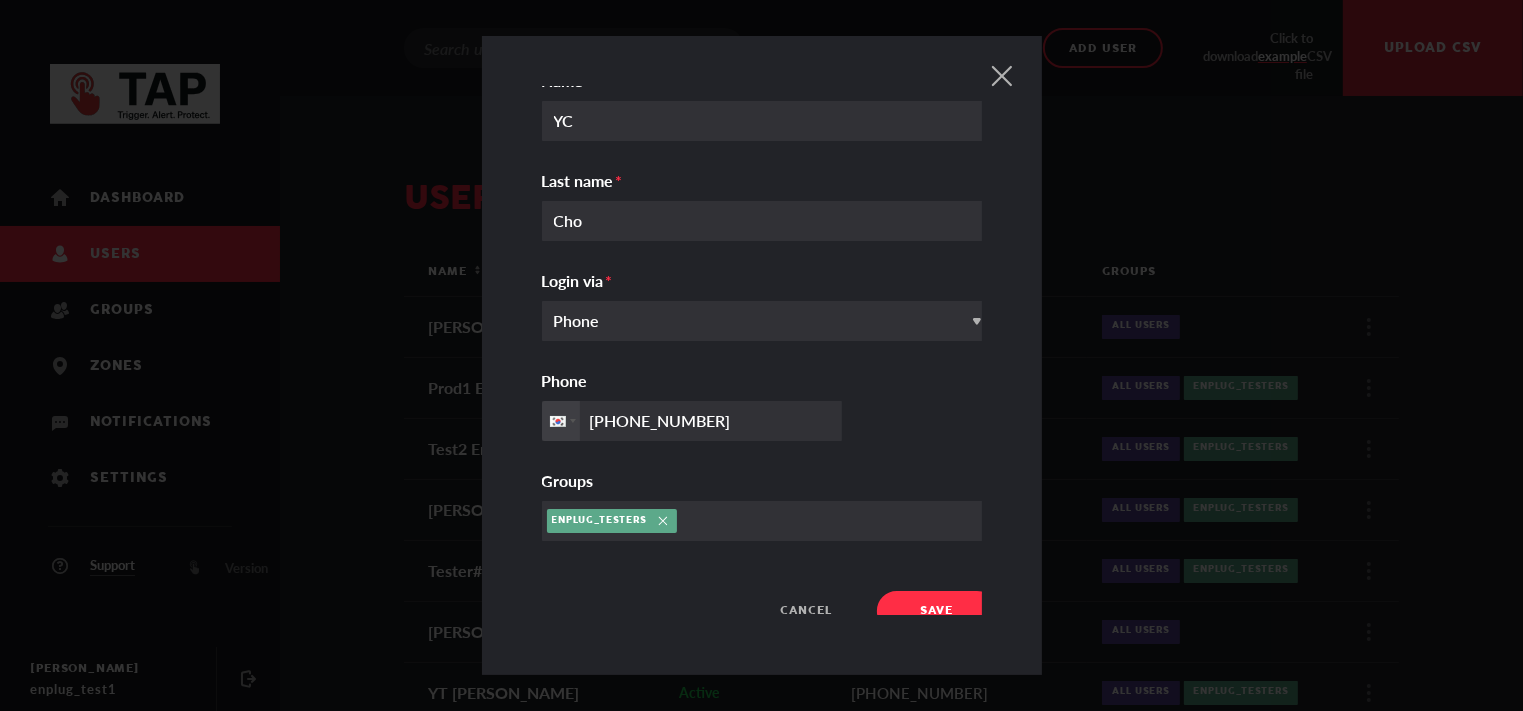 click on "Save" at bounding box center [936, 611] 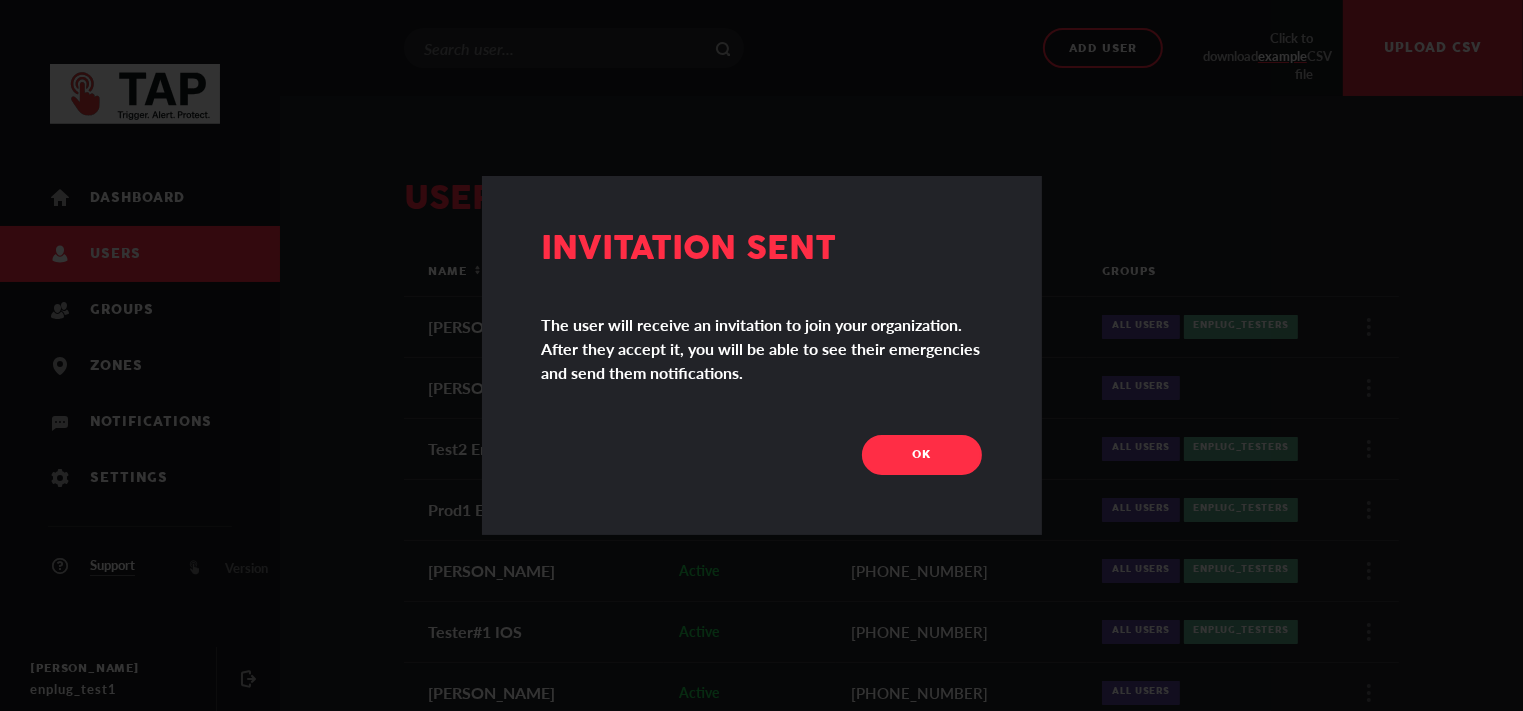 click on "OK" at bounding box center (922, 455) 